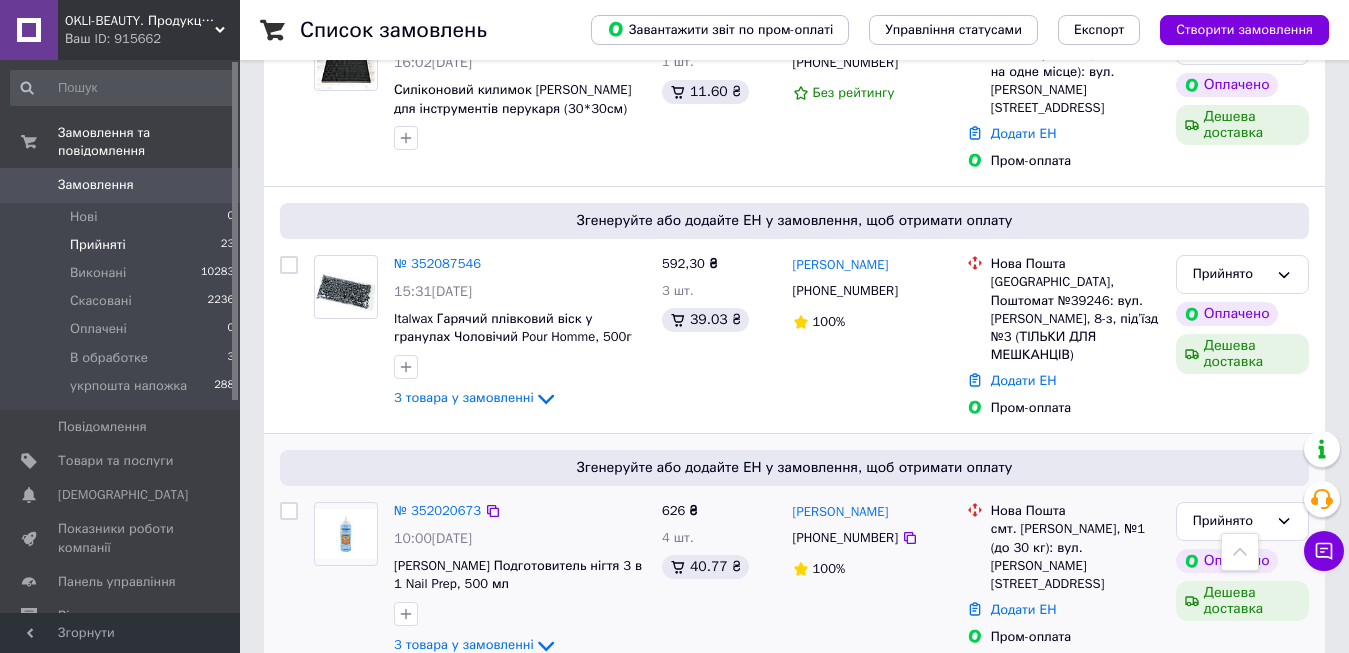 scroll, scrollTop: 600, scrollLeft: 0, axis: vertical 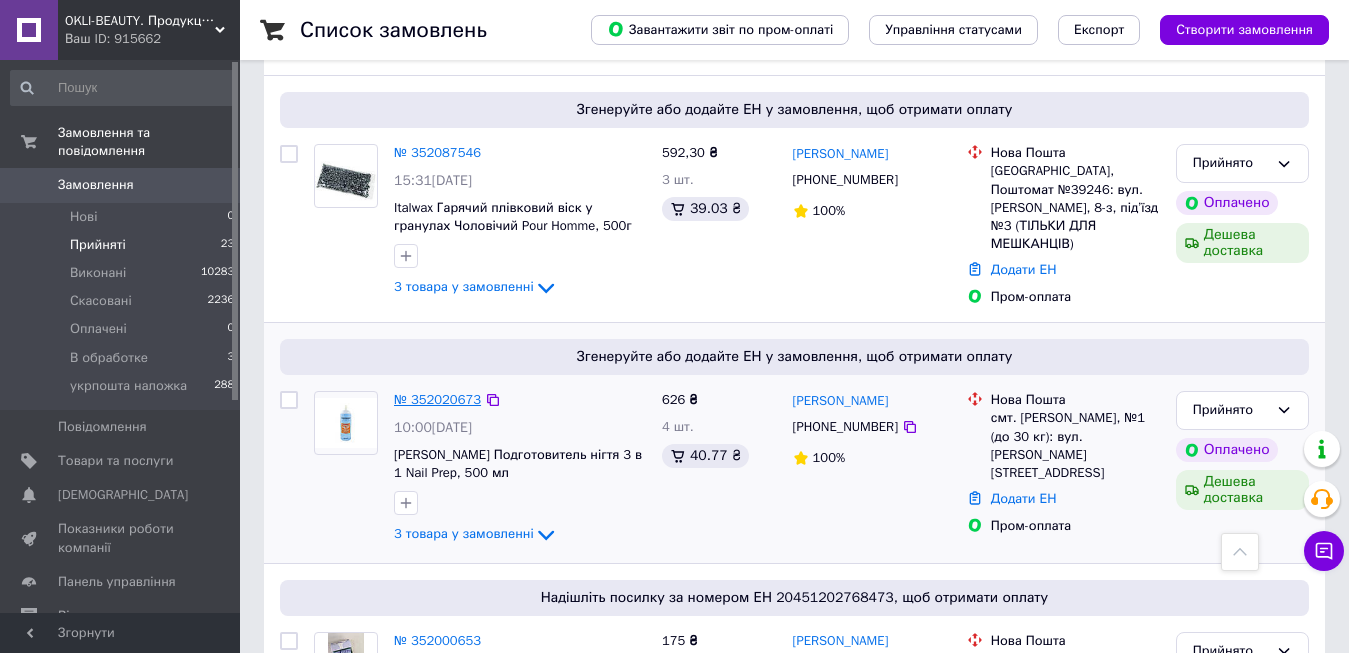 click on "№ 352020673" at bounding box center (437, 399) 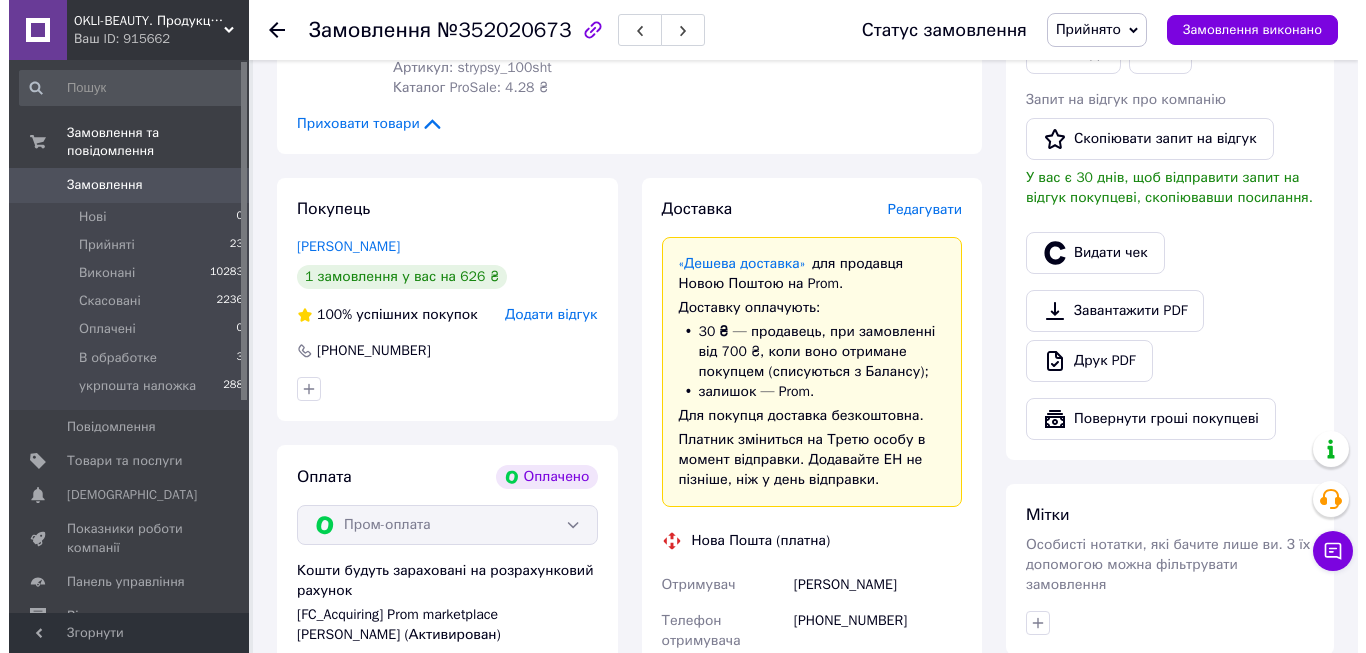 scroll, scrollTop: 600, scrollLeft: 0, axis: vertical 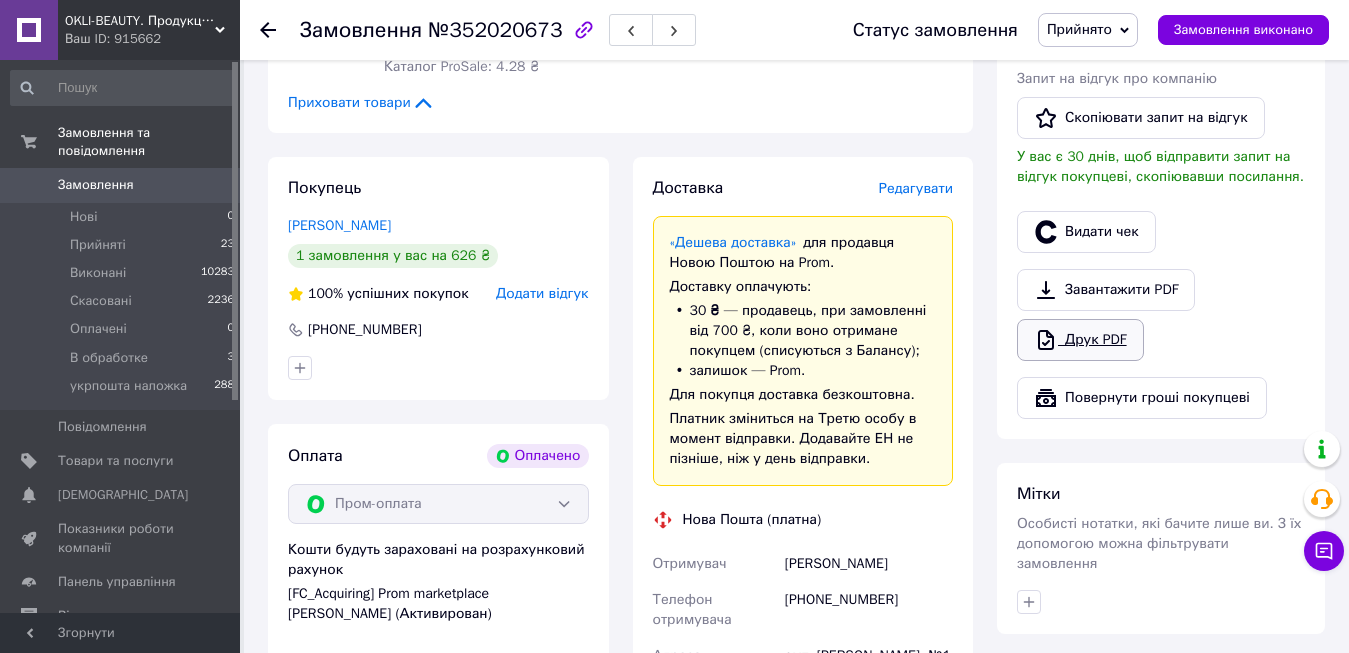 click on "Друк PDF" at bounding box center (1080, 340) 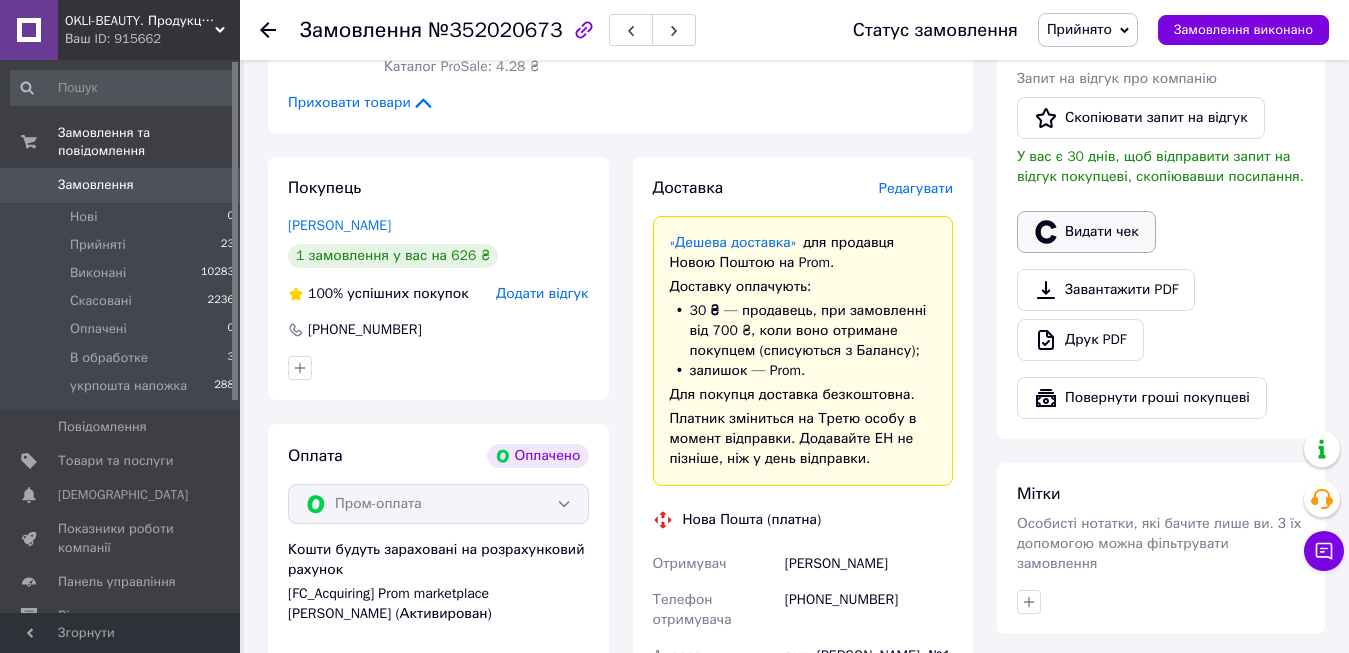 click 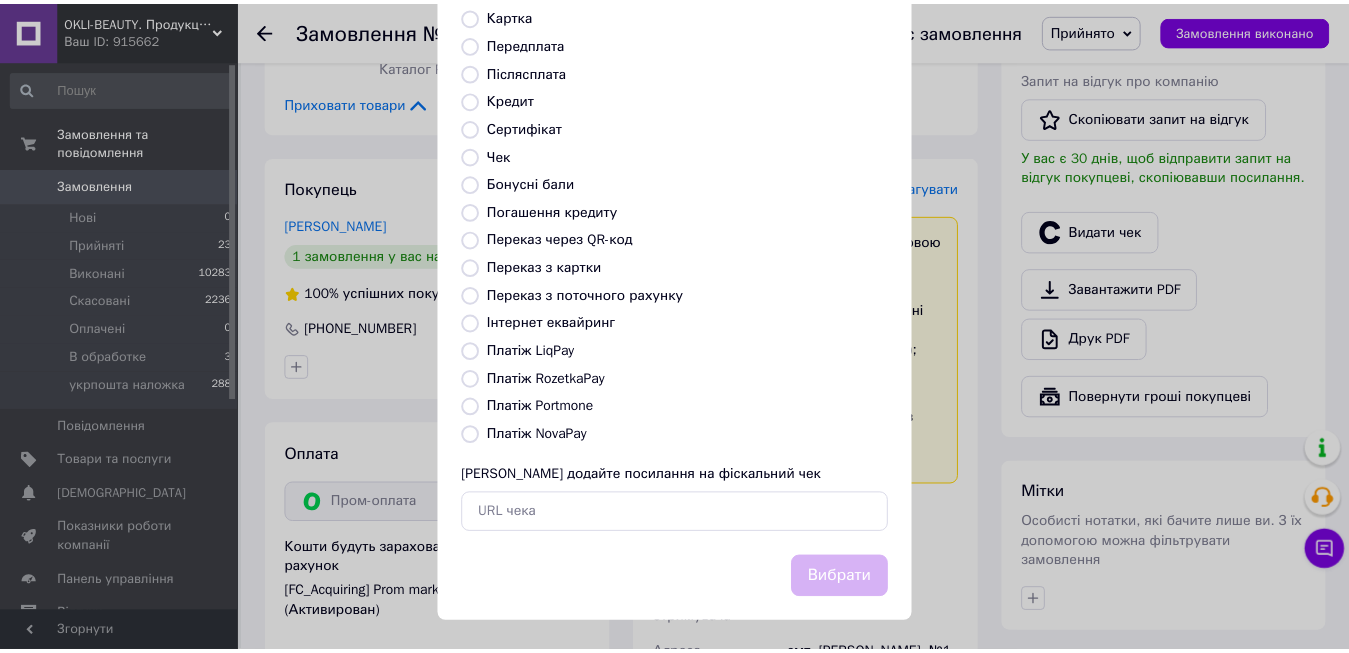 scroll, scrollTop: 200, scrollLeft: 0, axis: vertical 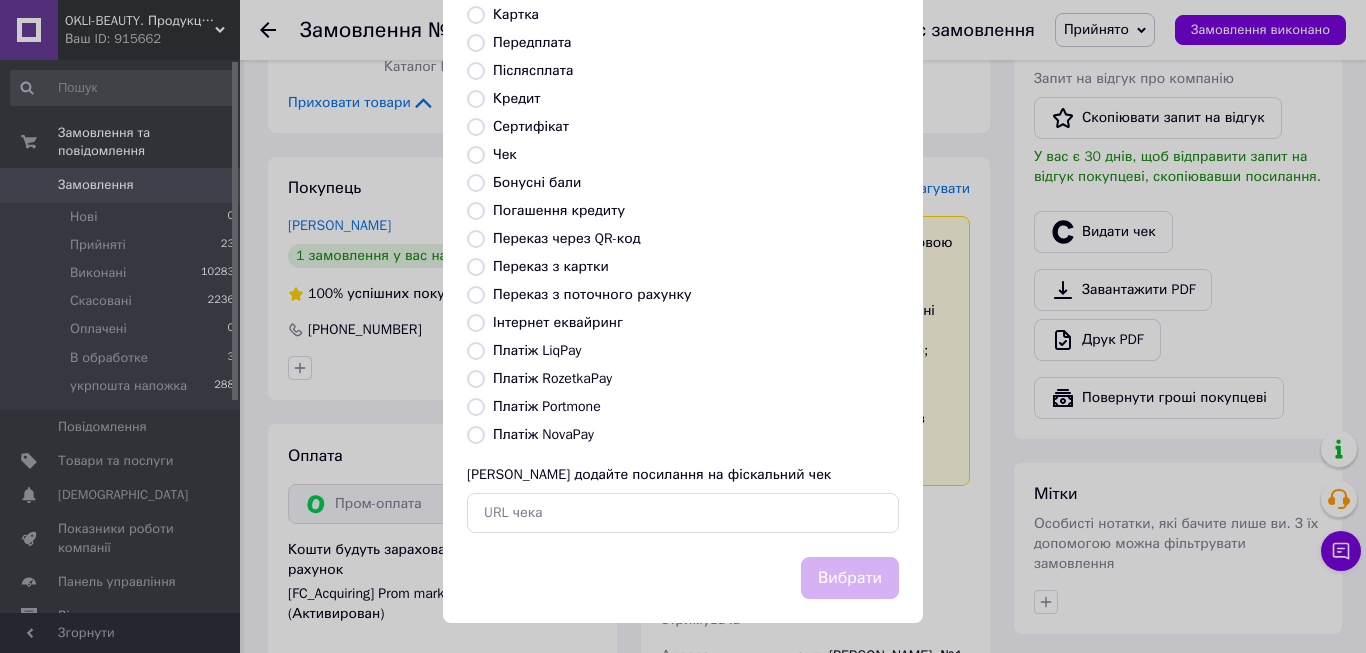 click on "Платіж RozetkaPay" at bounding box center [476, 379] 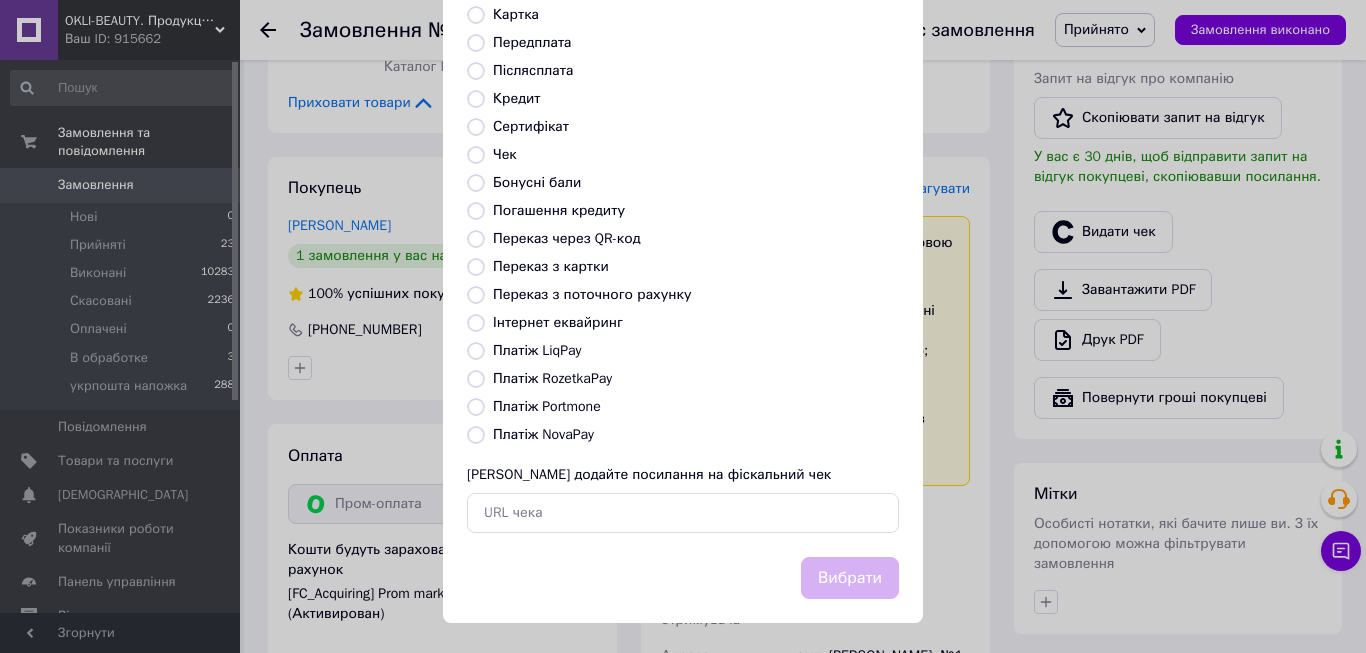 radio on "true" 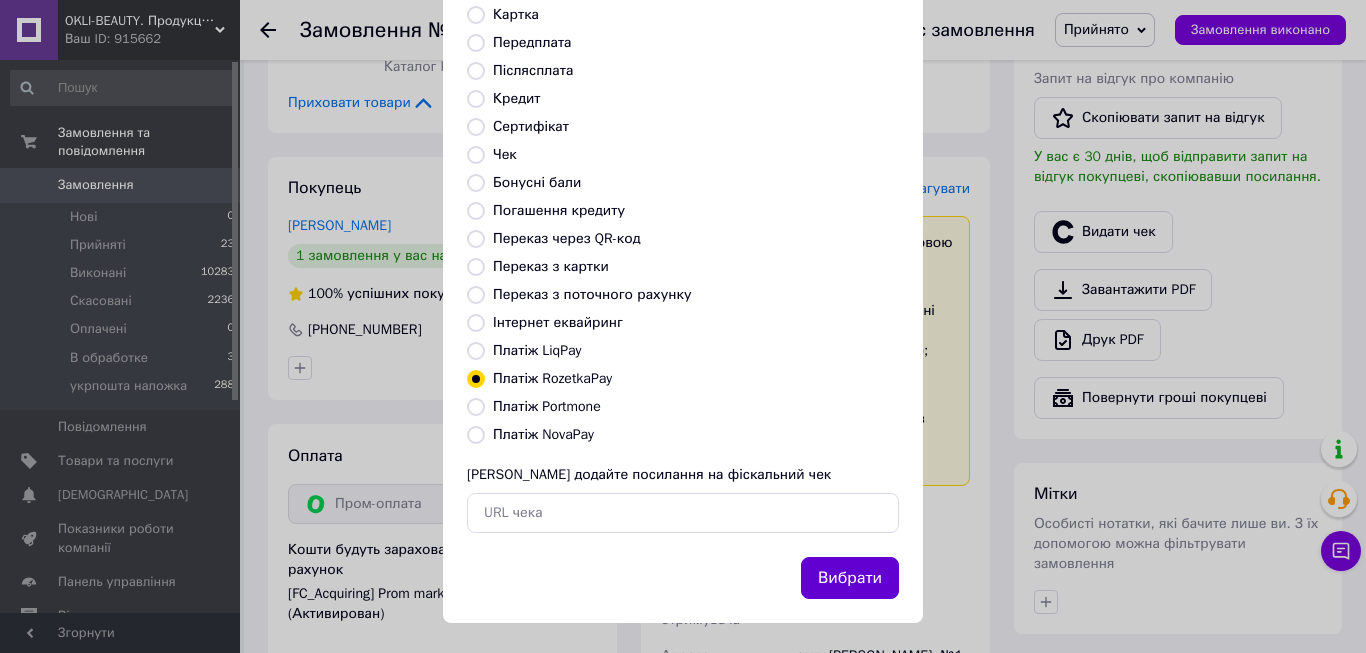 click on "Вибрати" at bounding box center (850, 578) 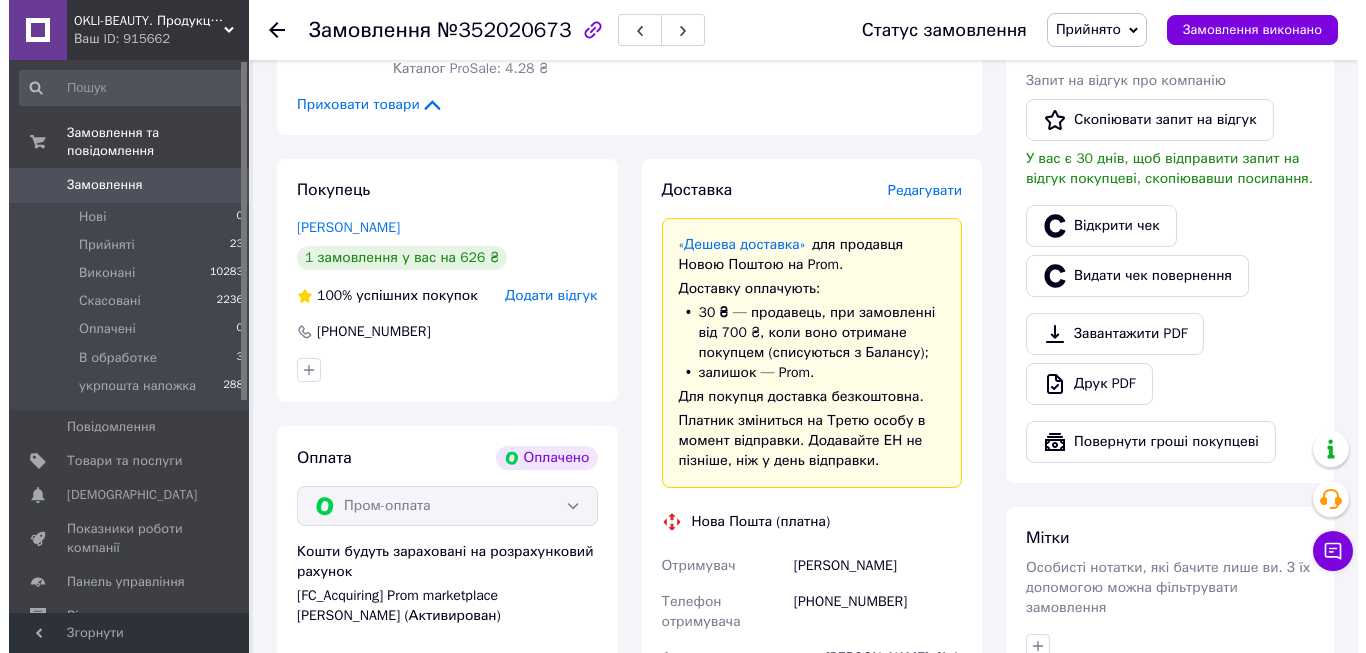 scroll, scrollTop: 600, scrollLeft: 0, axis: vertical 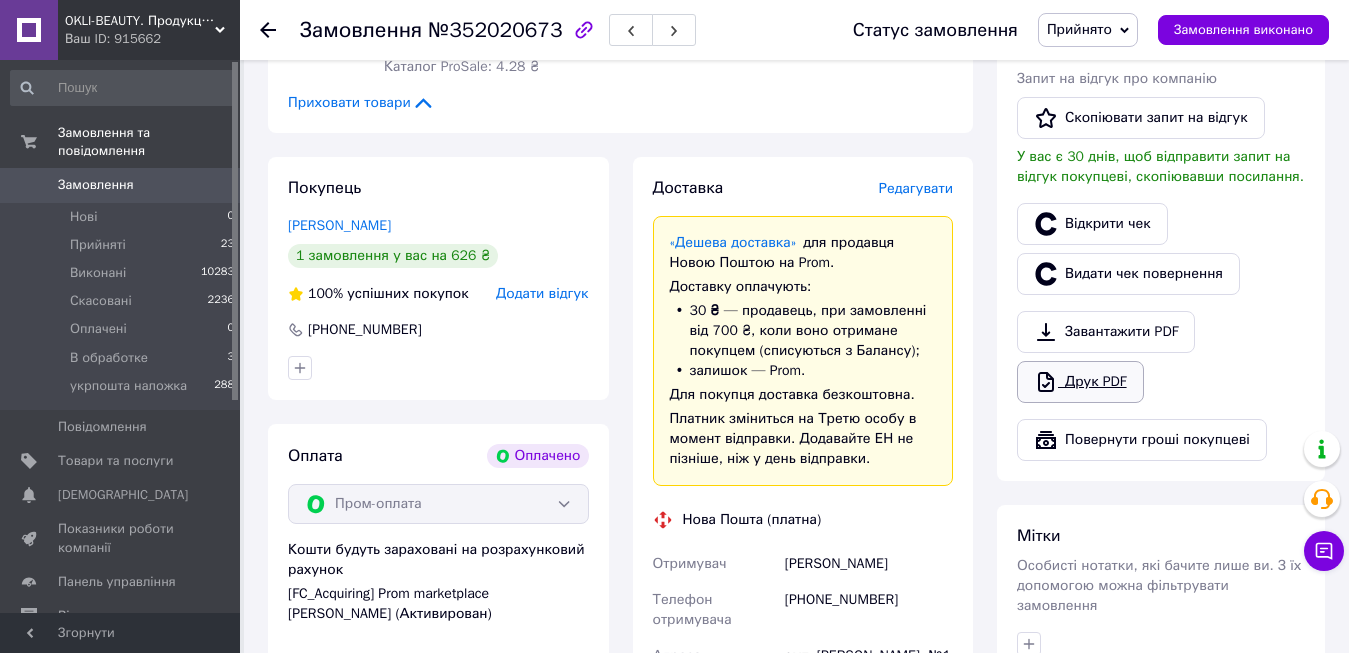 click on "Друк PDF" at bounding box center [1080, 382] 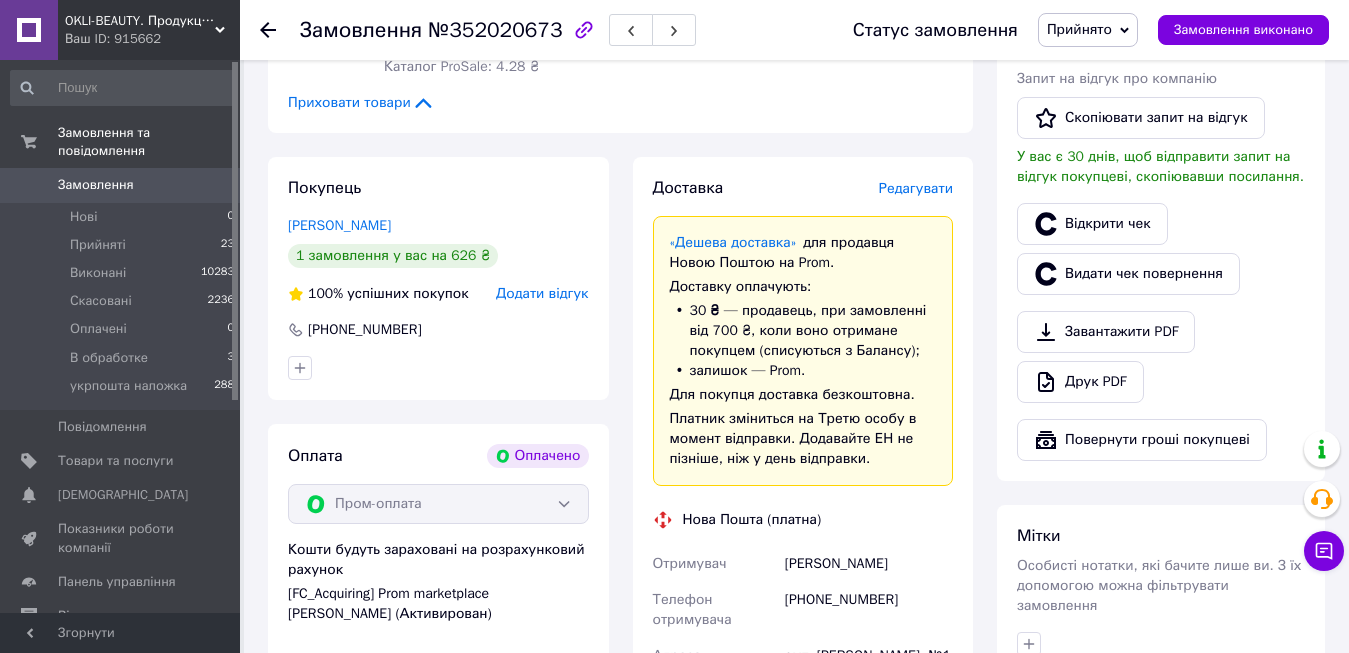 click on "Редагувати" at bounding box center (916, 189) 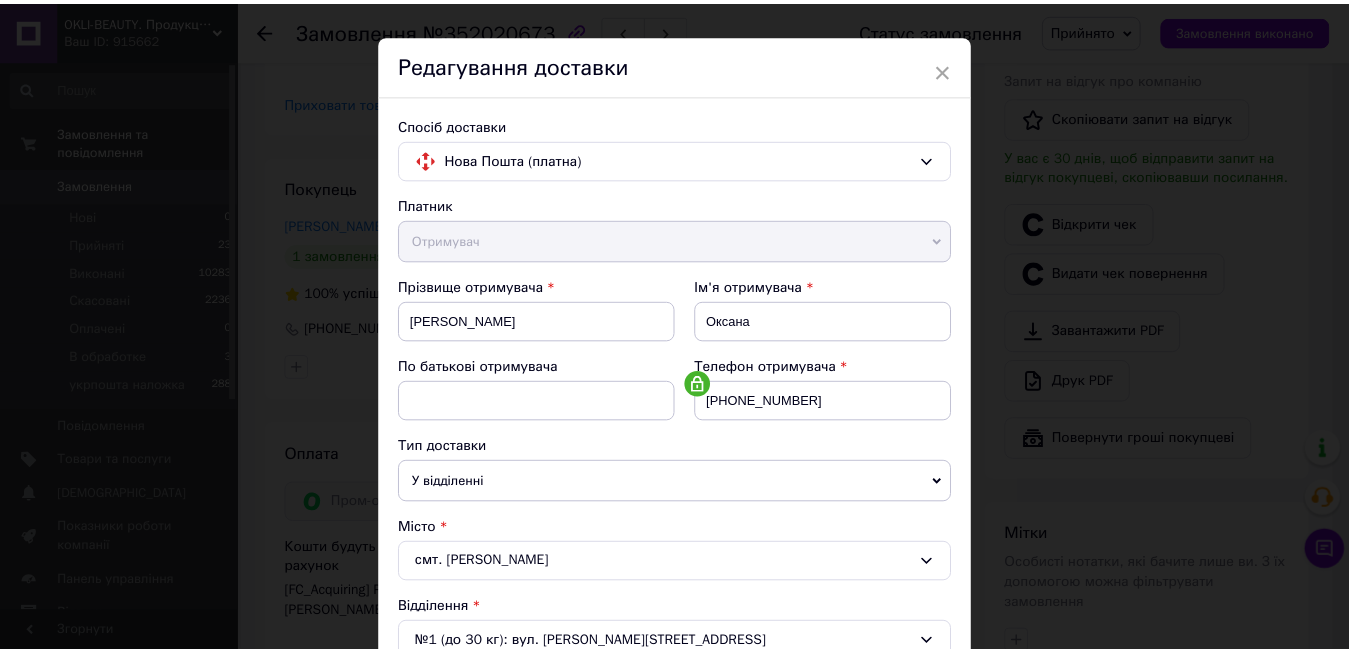 scroll, scrollTop: 0, scrollLeft: 0, axis: both 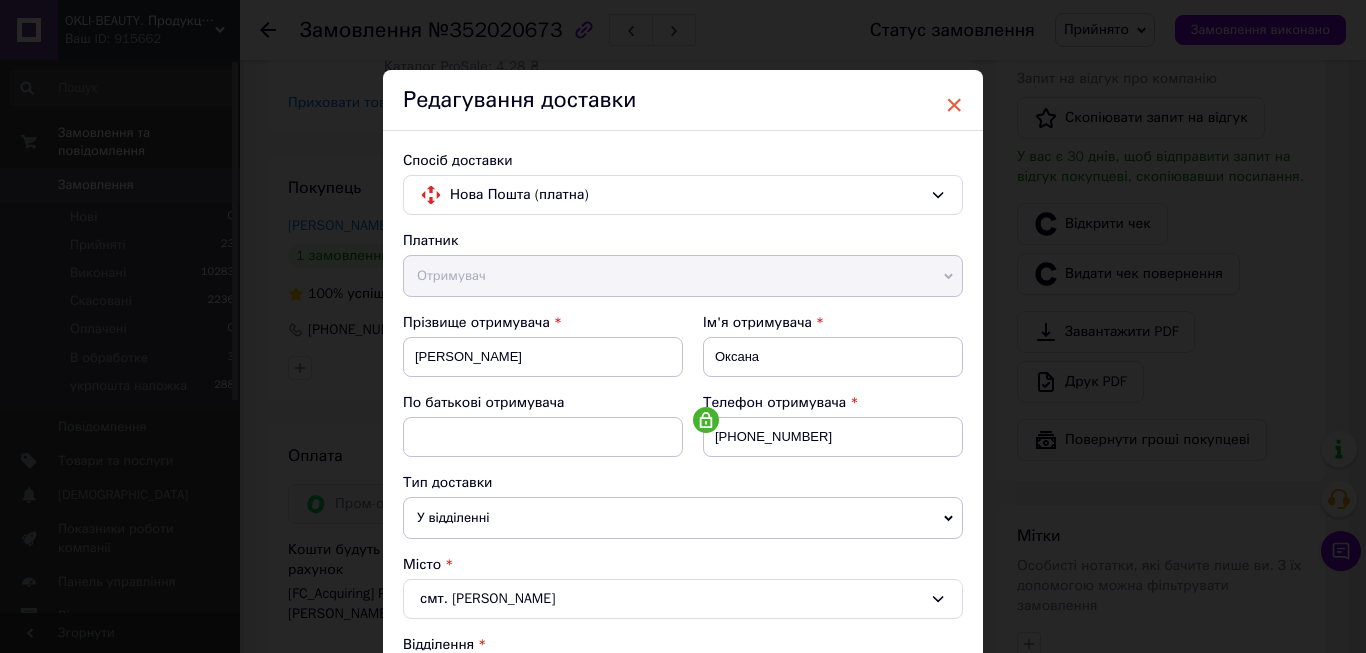 click on "×" at bounding box center [954, 105] 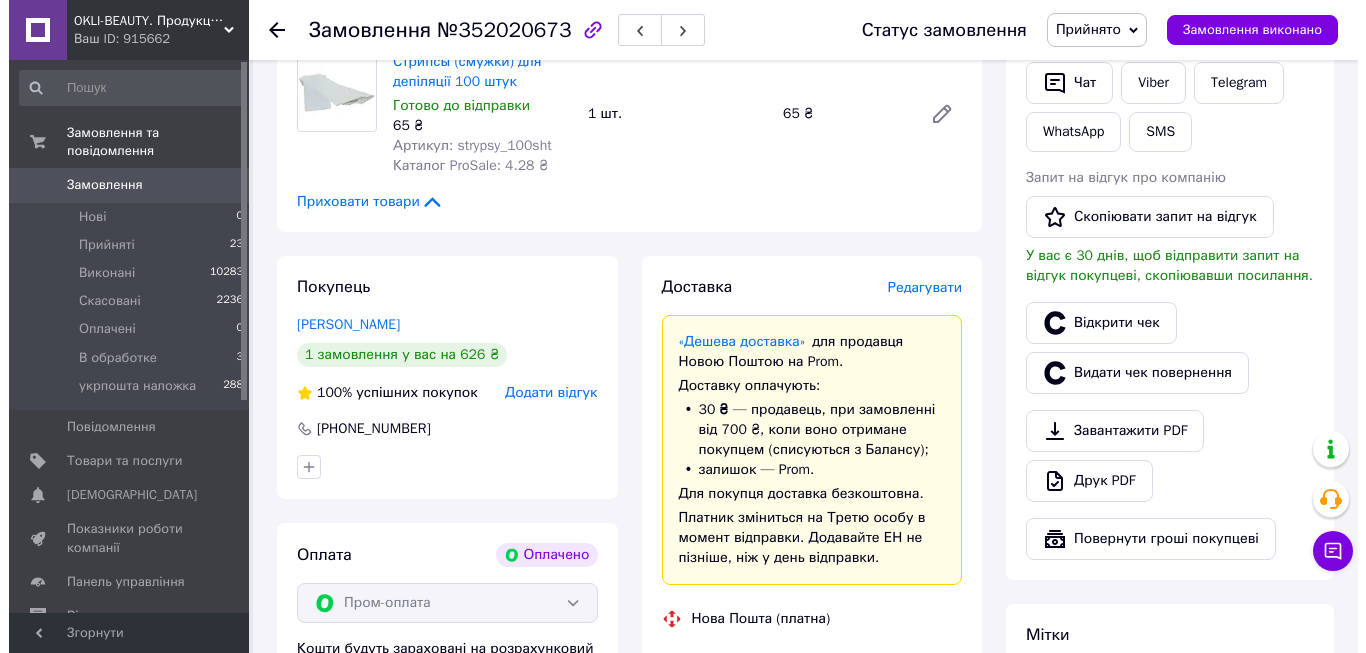 scroll, scrollTop: 500, scrollLeft: 0, axis: vertical 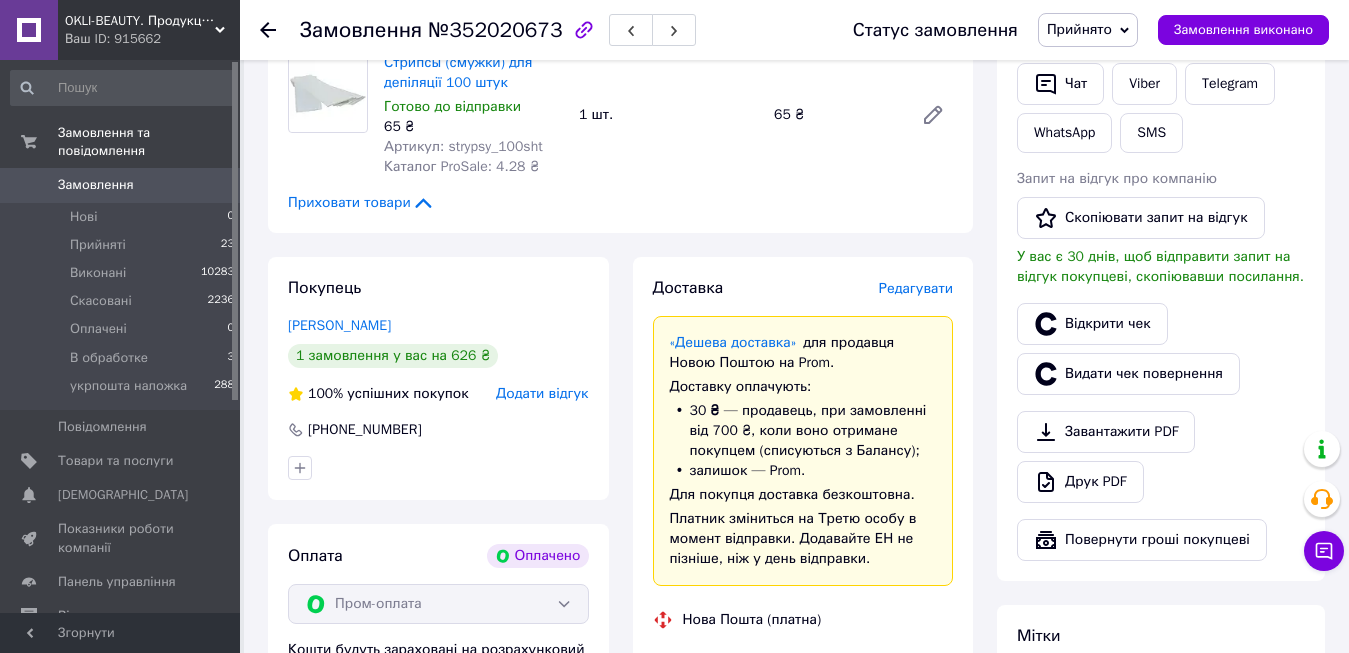 click on "Редагувати" at bounding box center [916, 288] 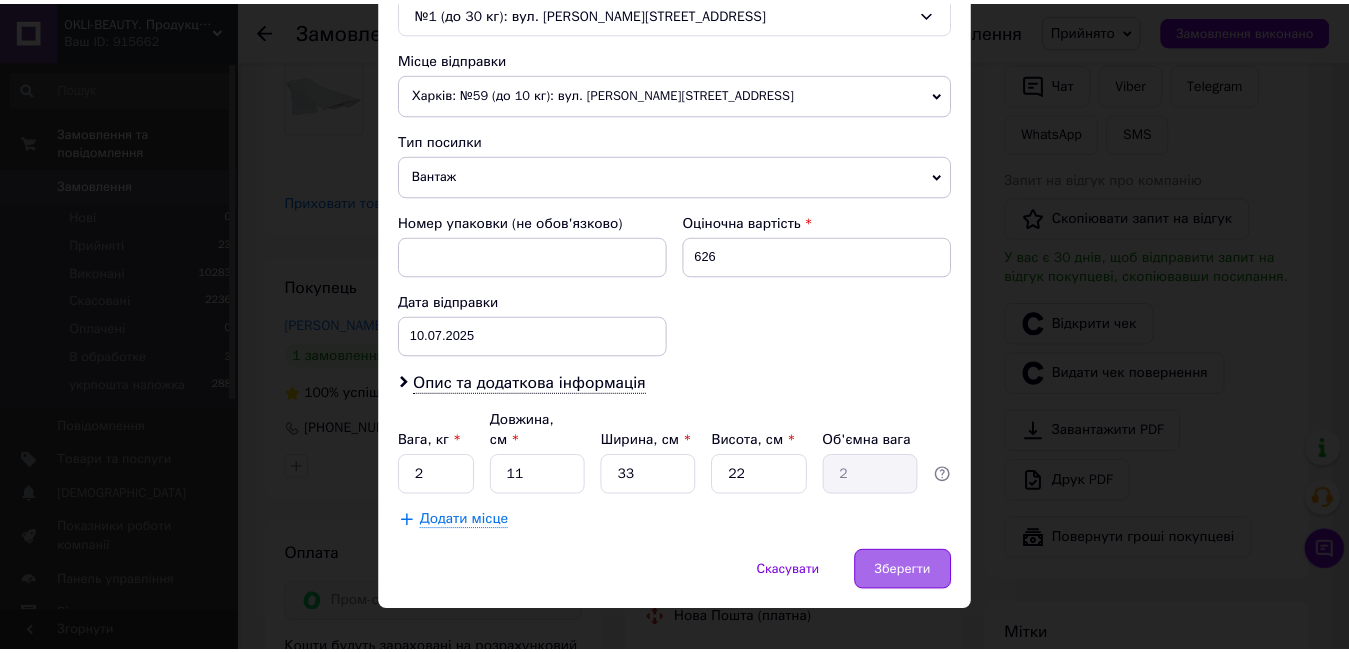 scroll, scrollTop: 675, scrollLeft: 0, axis: vertical 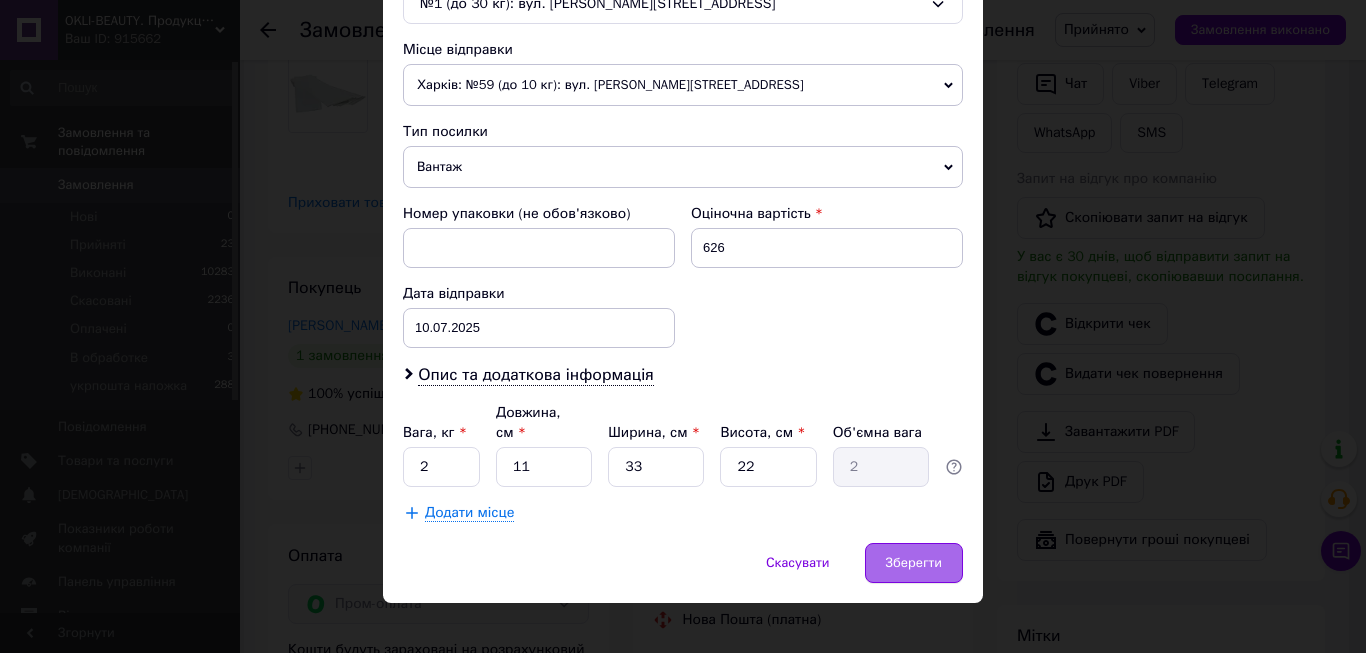 click on "Зберегти" at bounding box center [914, 563] 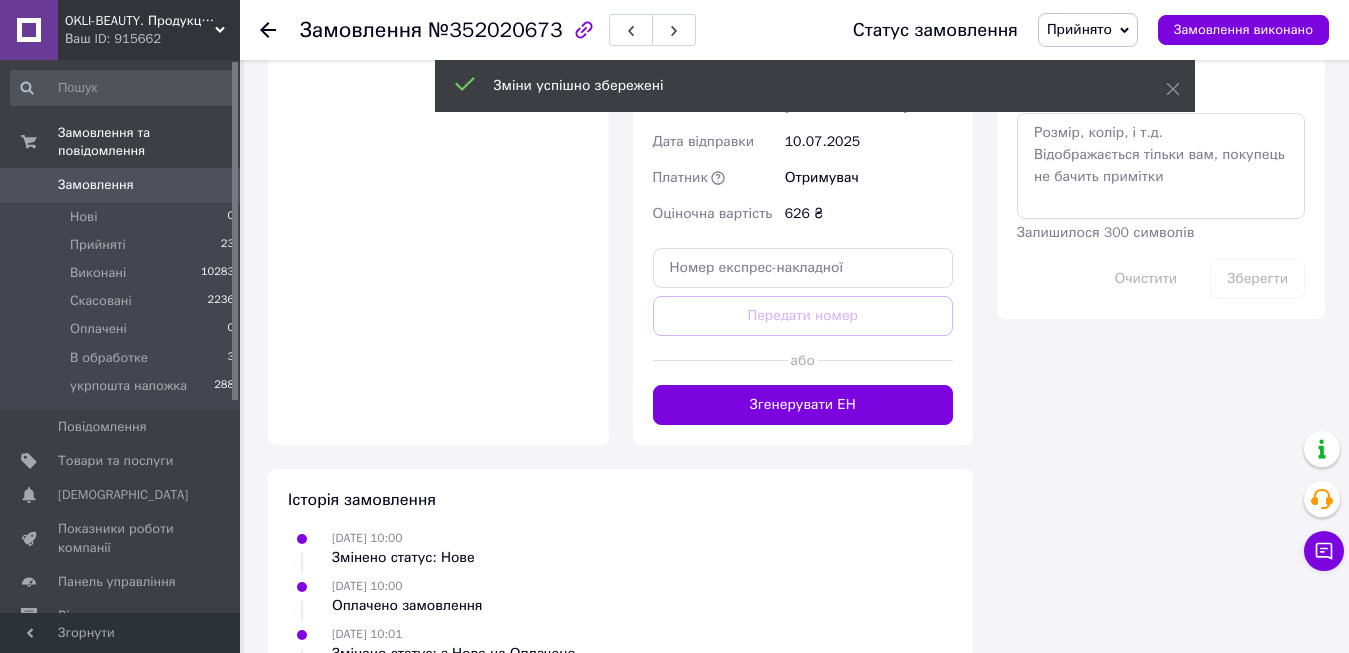 scroll, scrollTop: 1400, scrollLeft: 0, axis: vertical 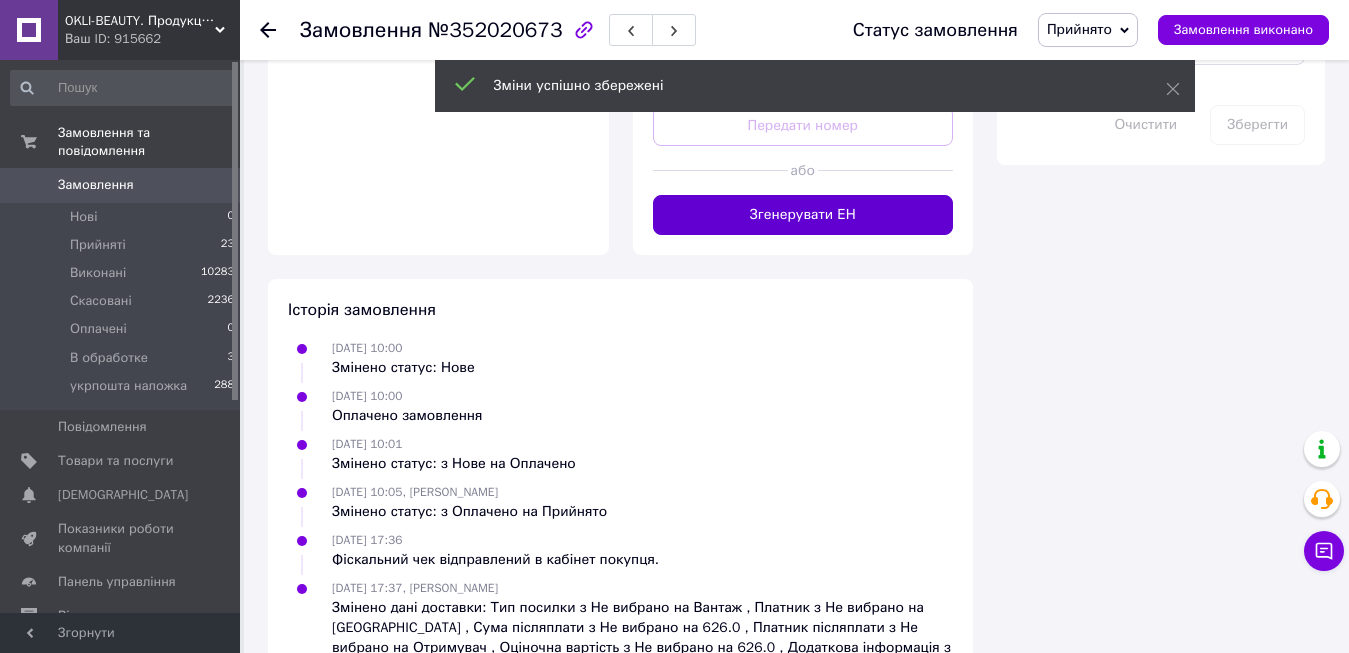 click on "Згенерувати ЕН" at bounding box center (803, 215) 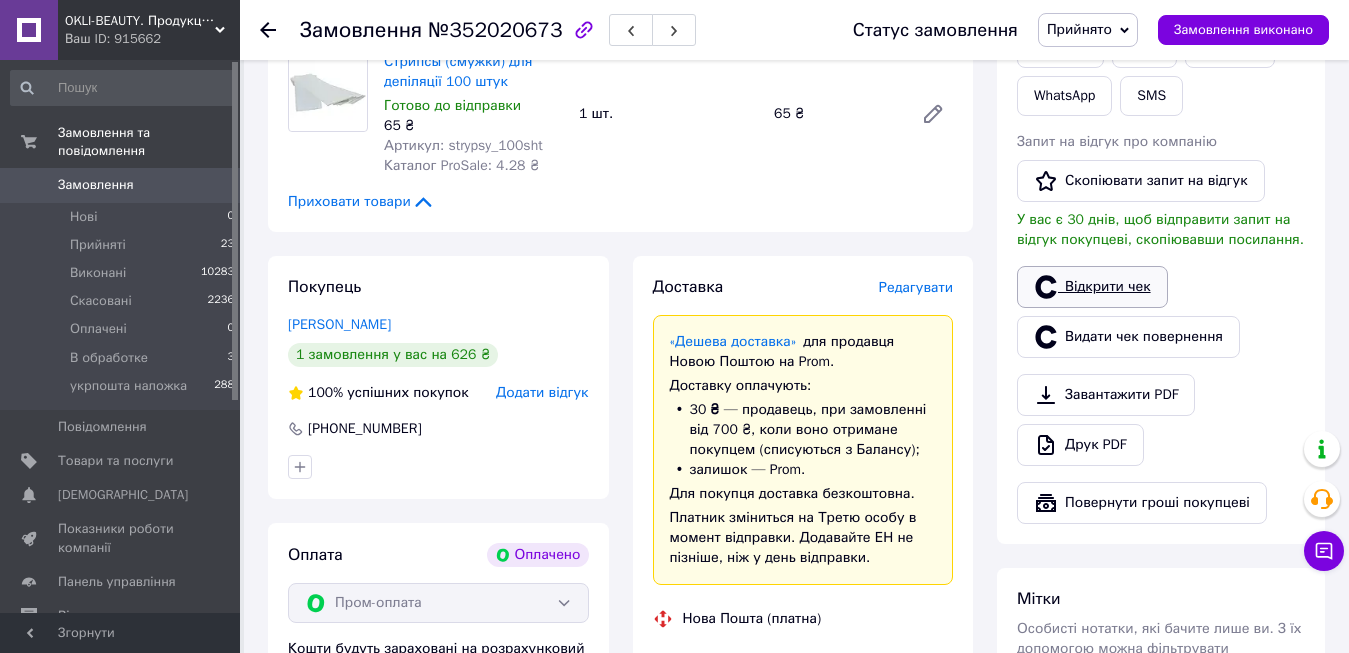 scroll, scrollTop: 500, scrollLeft: 0, axis: vertical 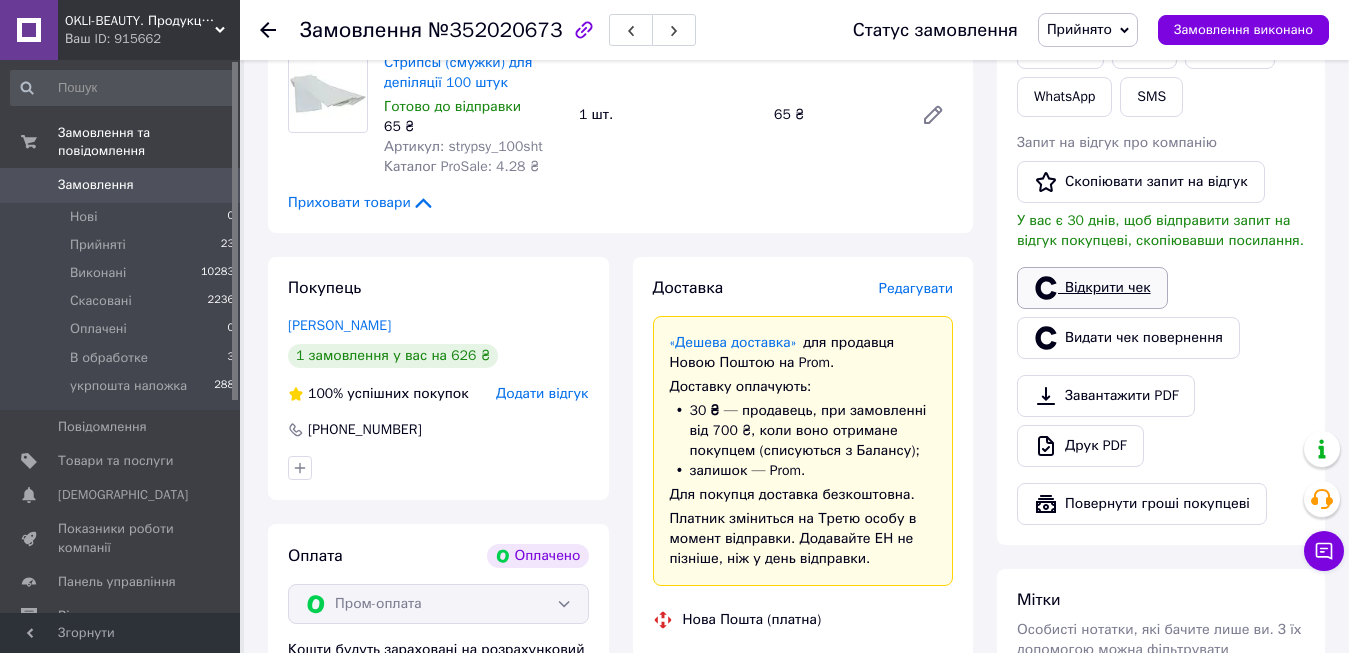 click on "Відкрити чек" at bounding box center (1092, 288) 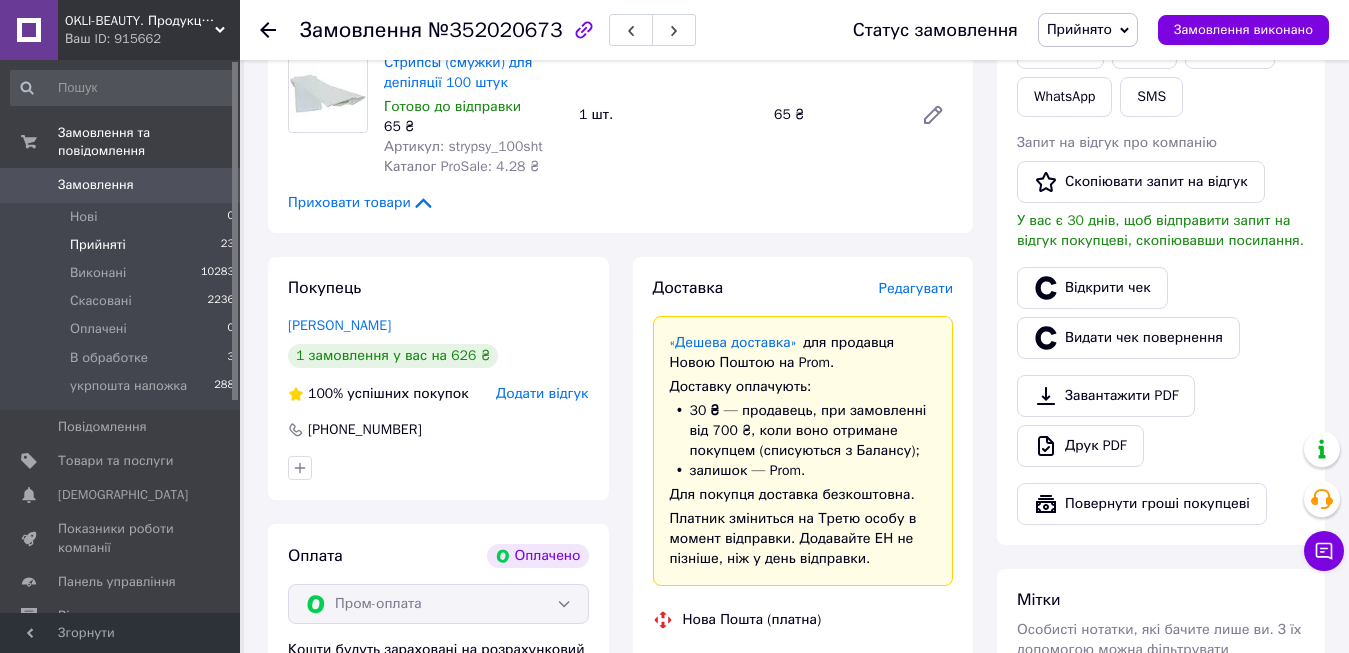 click on "Прийняті" at bounding box center [98, 245] 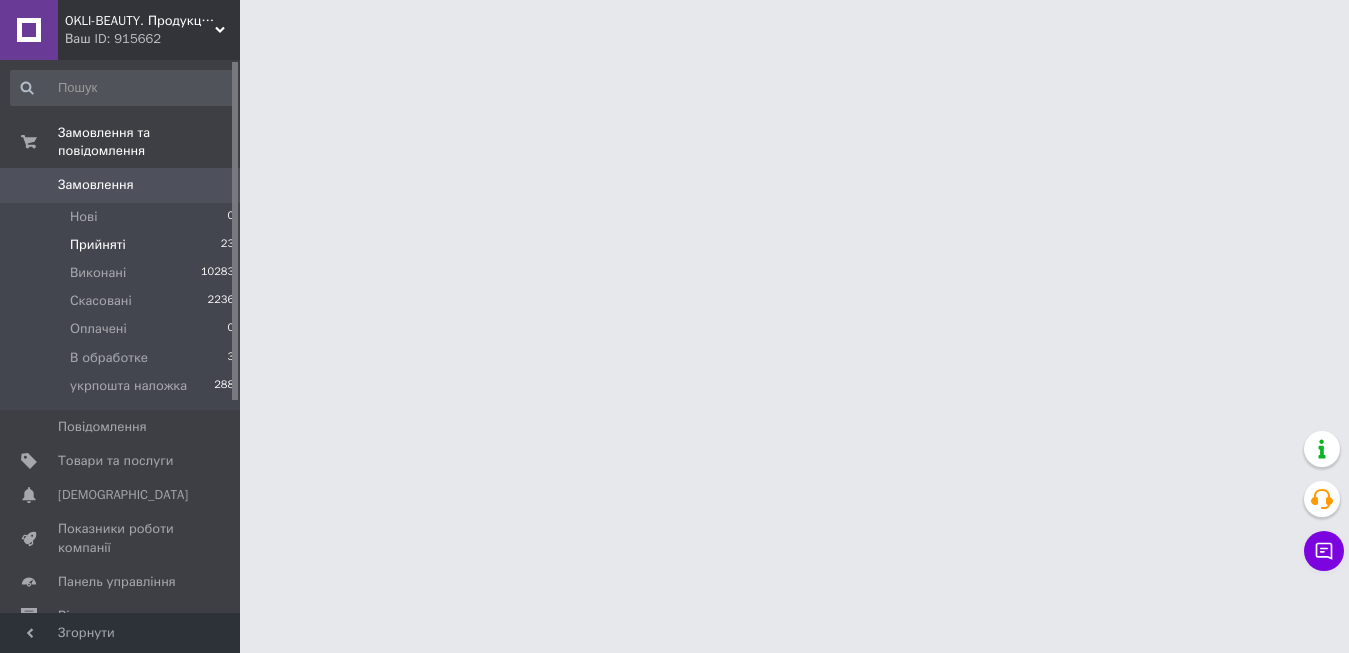 scroll, scrollTop: 0, scrollLeft: 0, axis: both 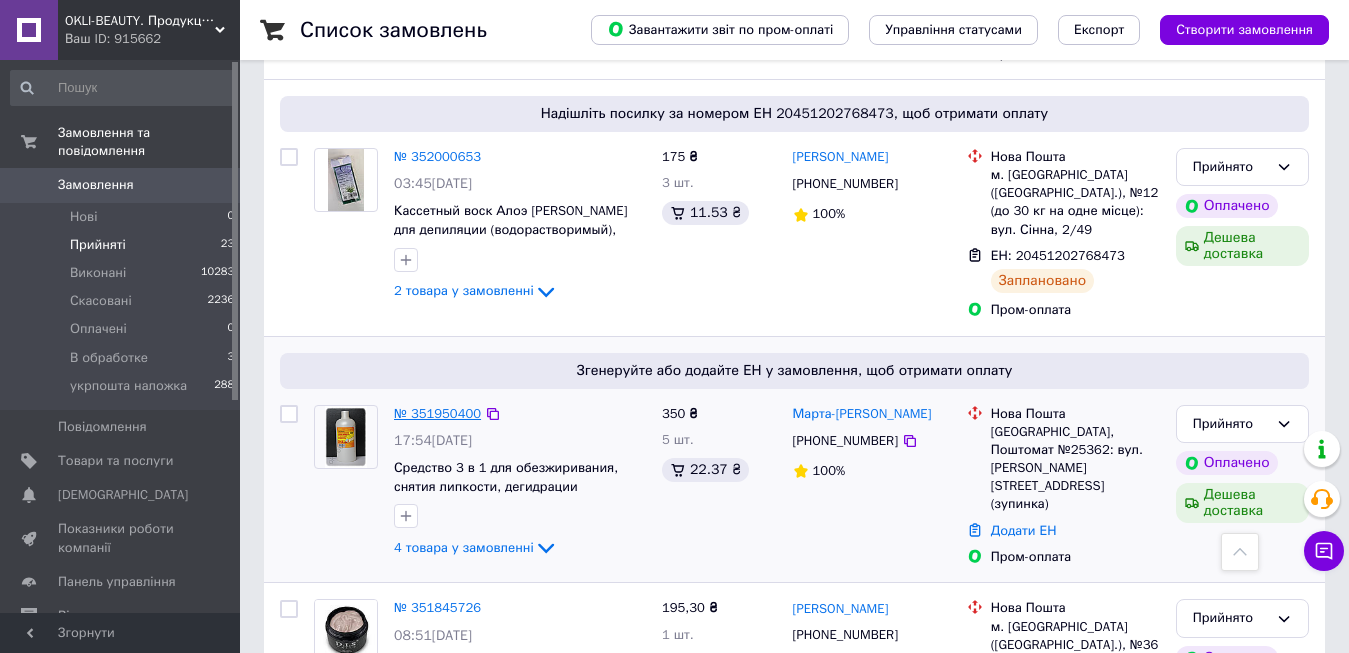 click on "№ 351950400" at bounding box center [437, 413] 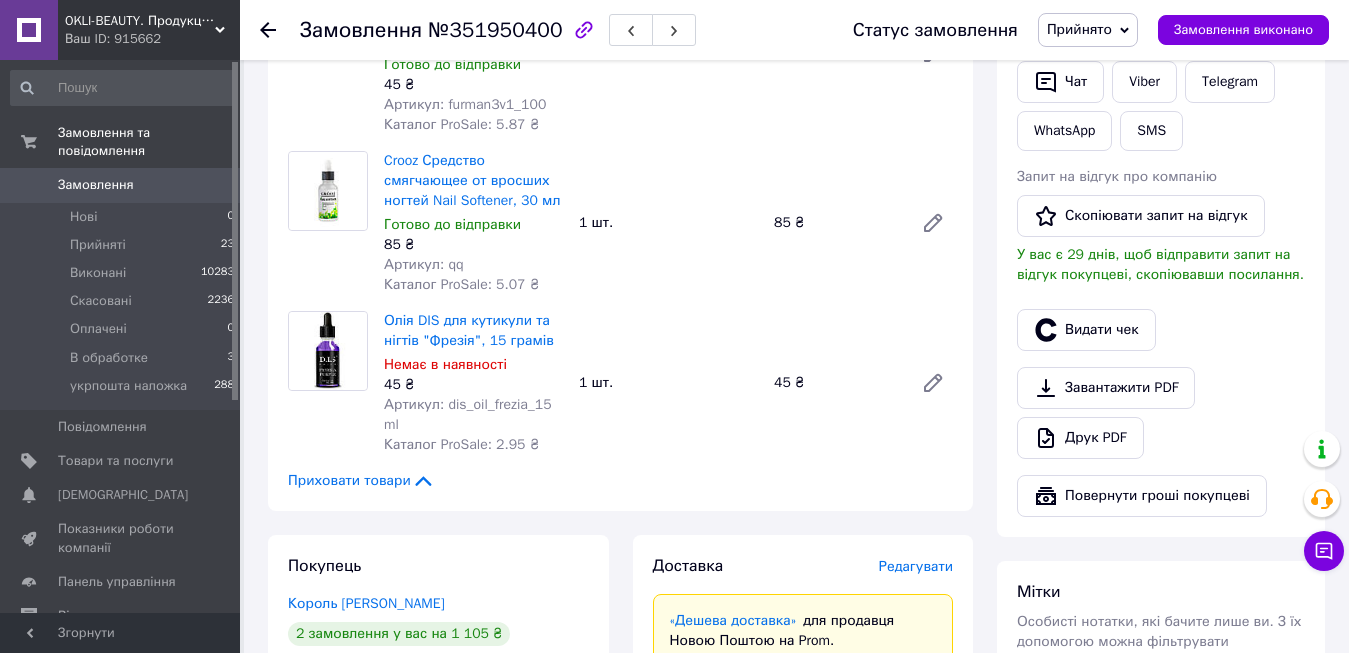 scroll, scrollTop: 500, scrollLeft: 0, axis: vertical 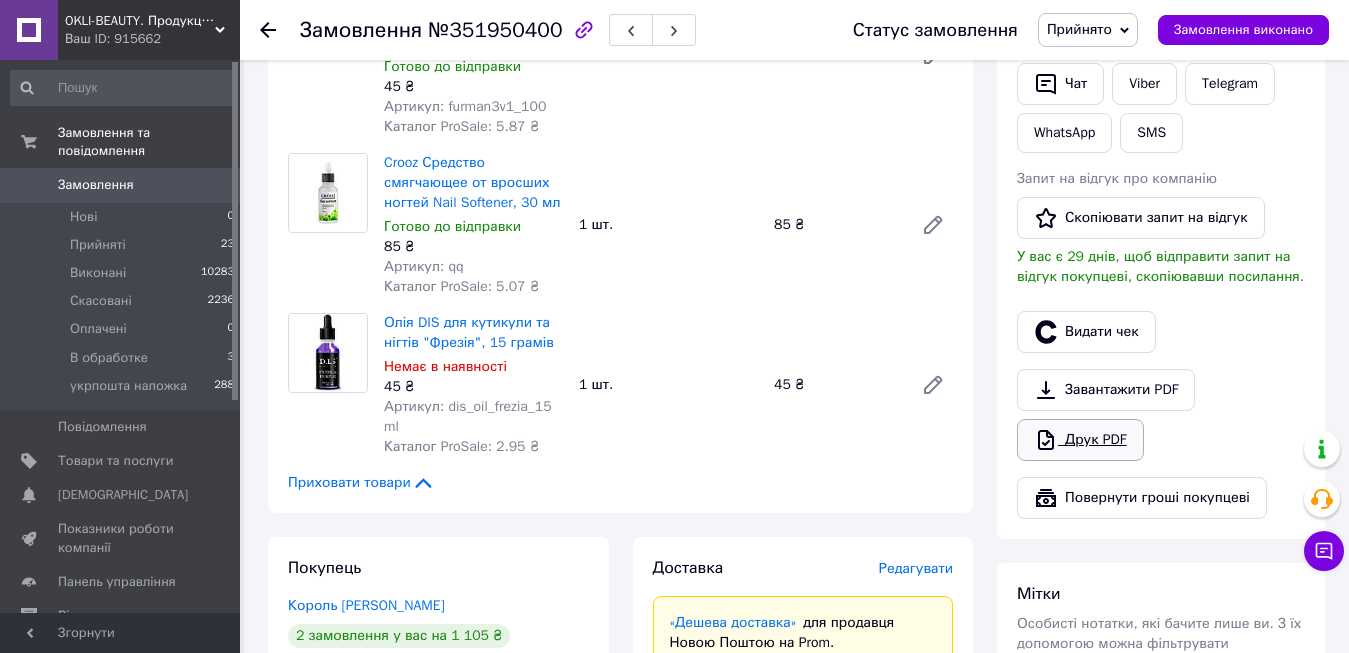 click on "Друк PDF" at bounding box center (1080, 440) 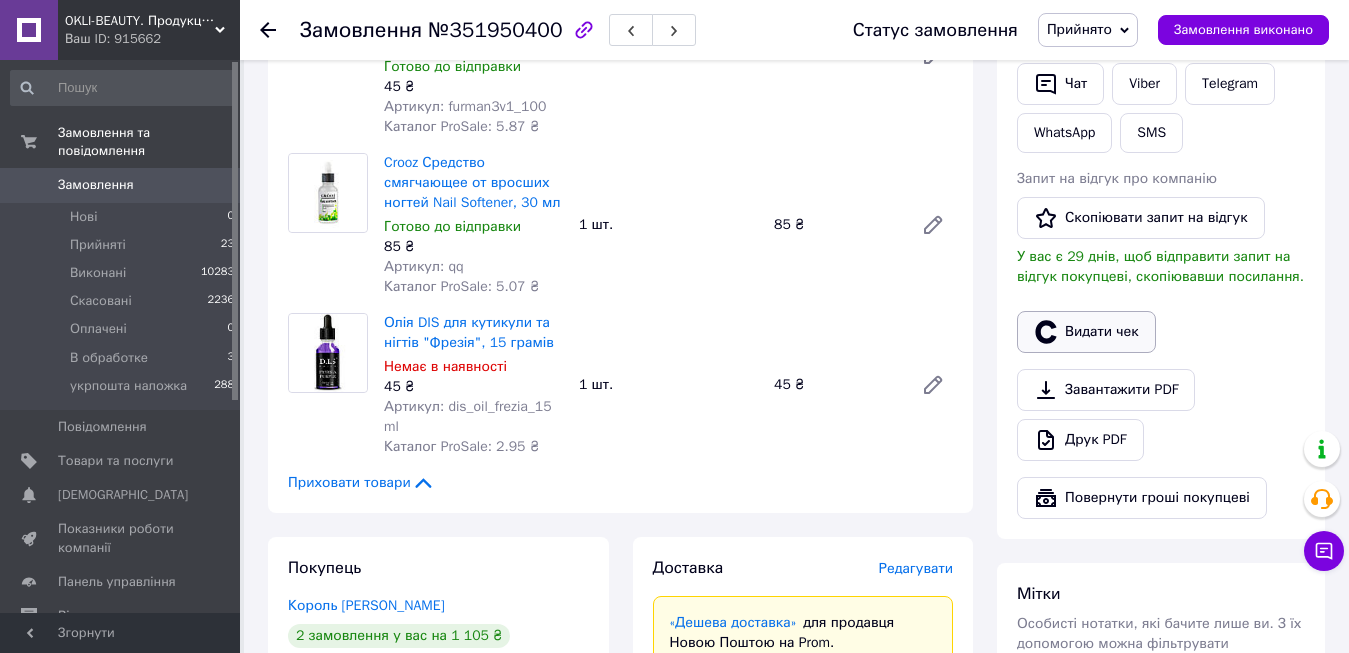 click on "Видати чек" at bounding box center (1086, 332) 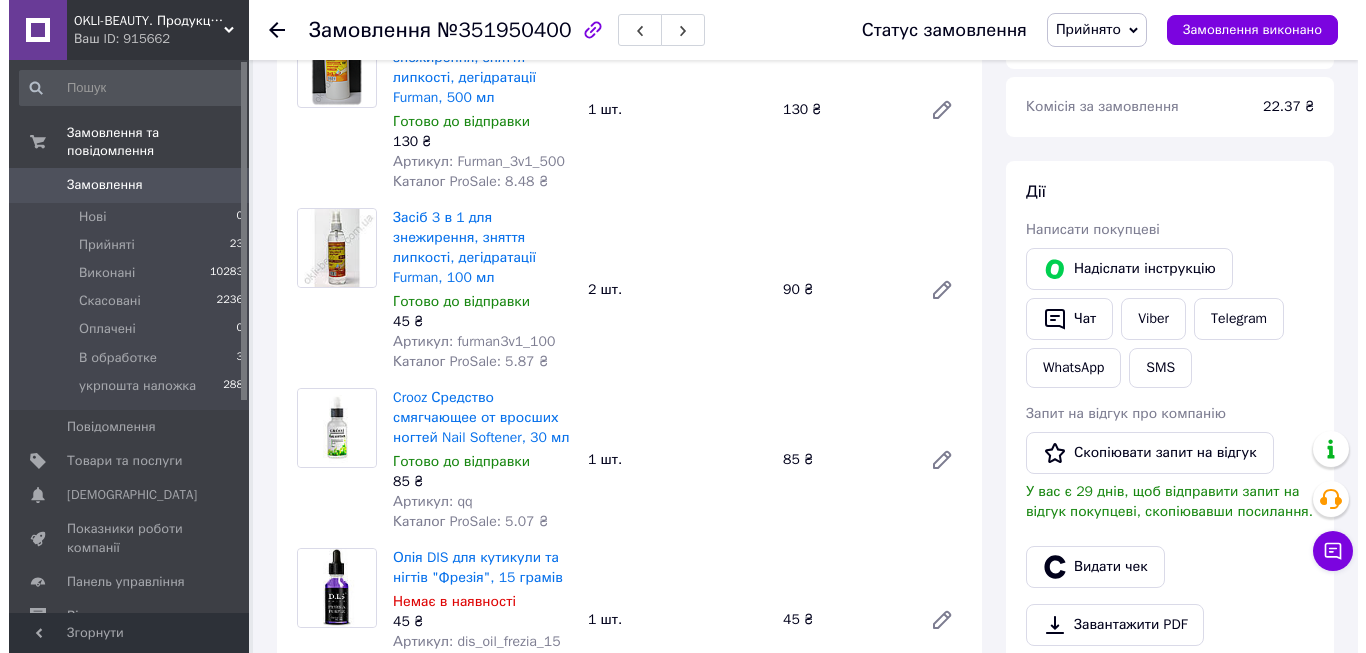 scroll, scrollTop: 400, scrollLeft: 0, axis: vertical 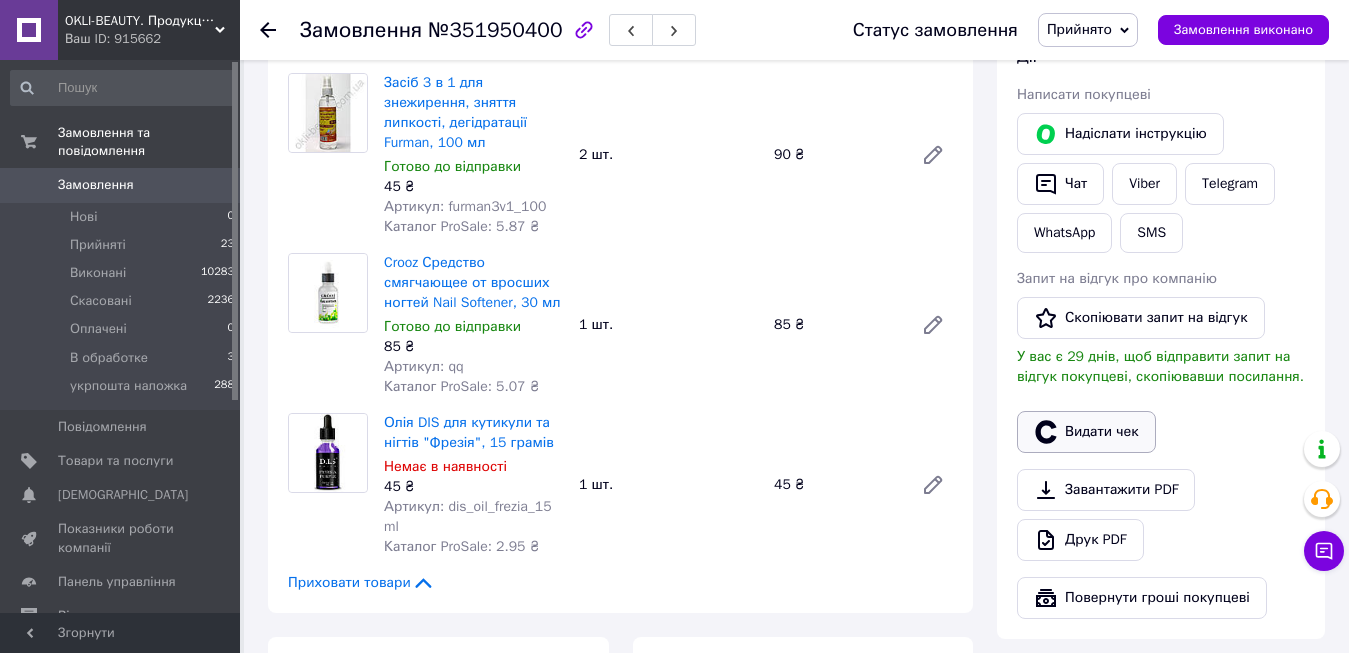 click on "Видати чек" at bounding box center (1086, 432) 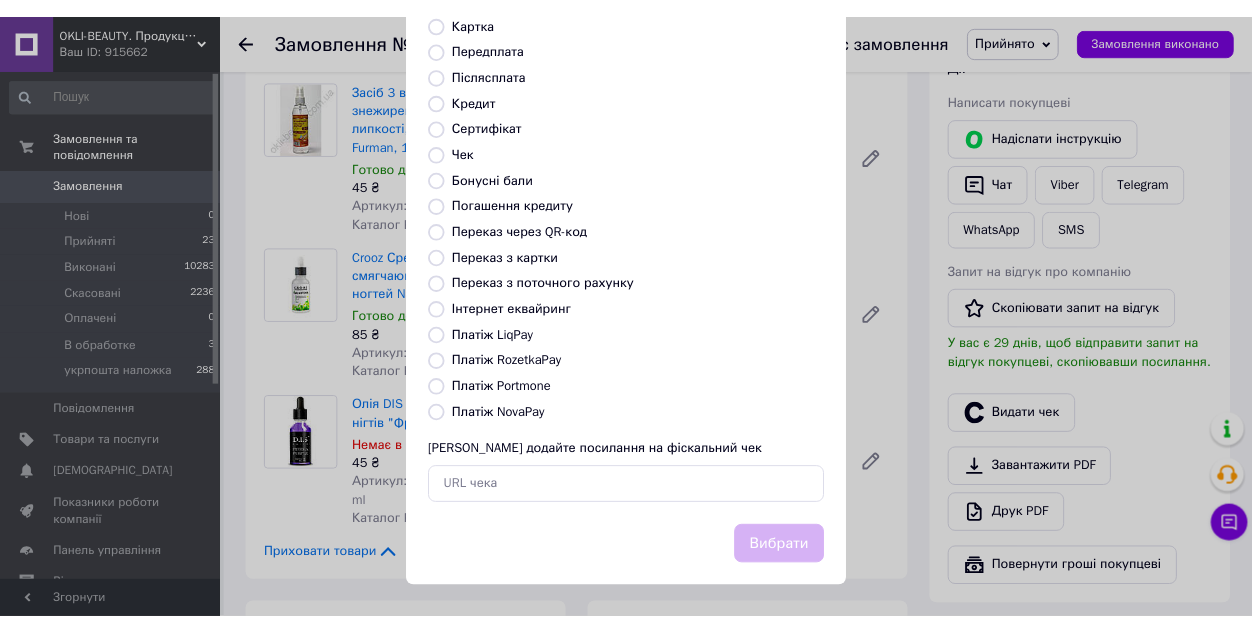 scroll, scrollTop: 206, scrollLeft: 0, axis: vertical 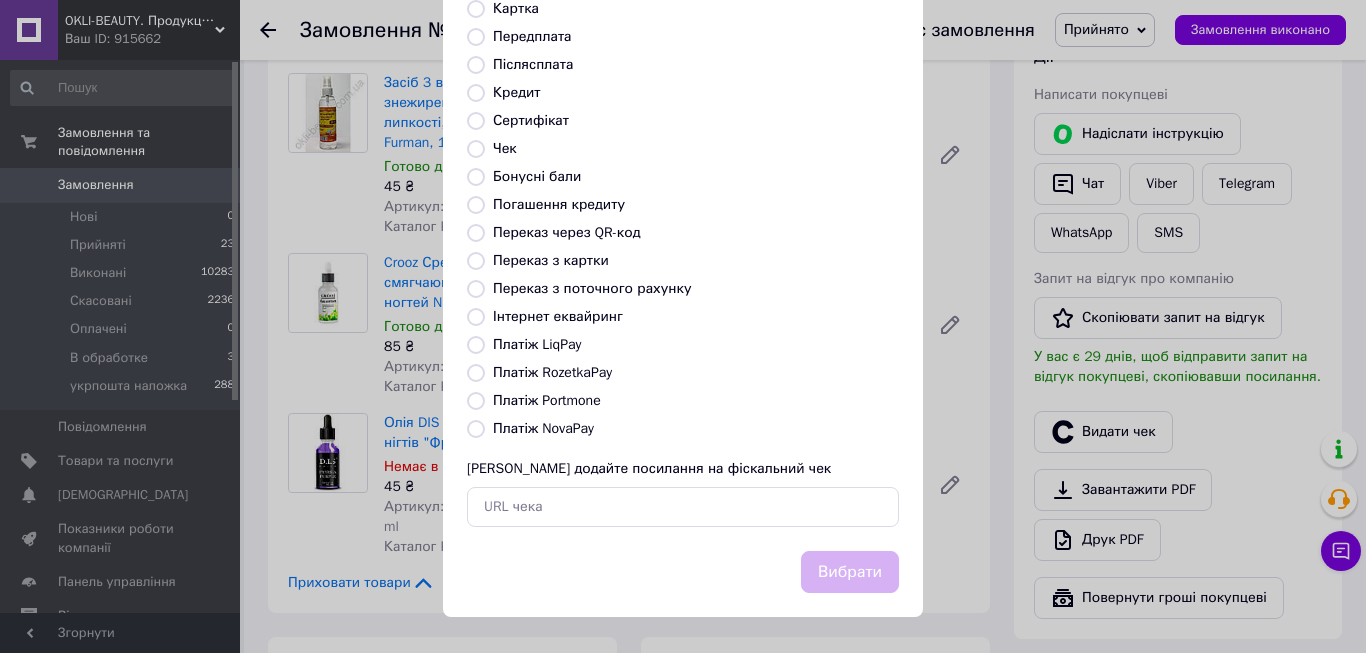 click on "Платіж RozetkaPay" at bounding box center [476, 373] 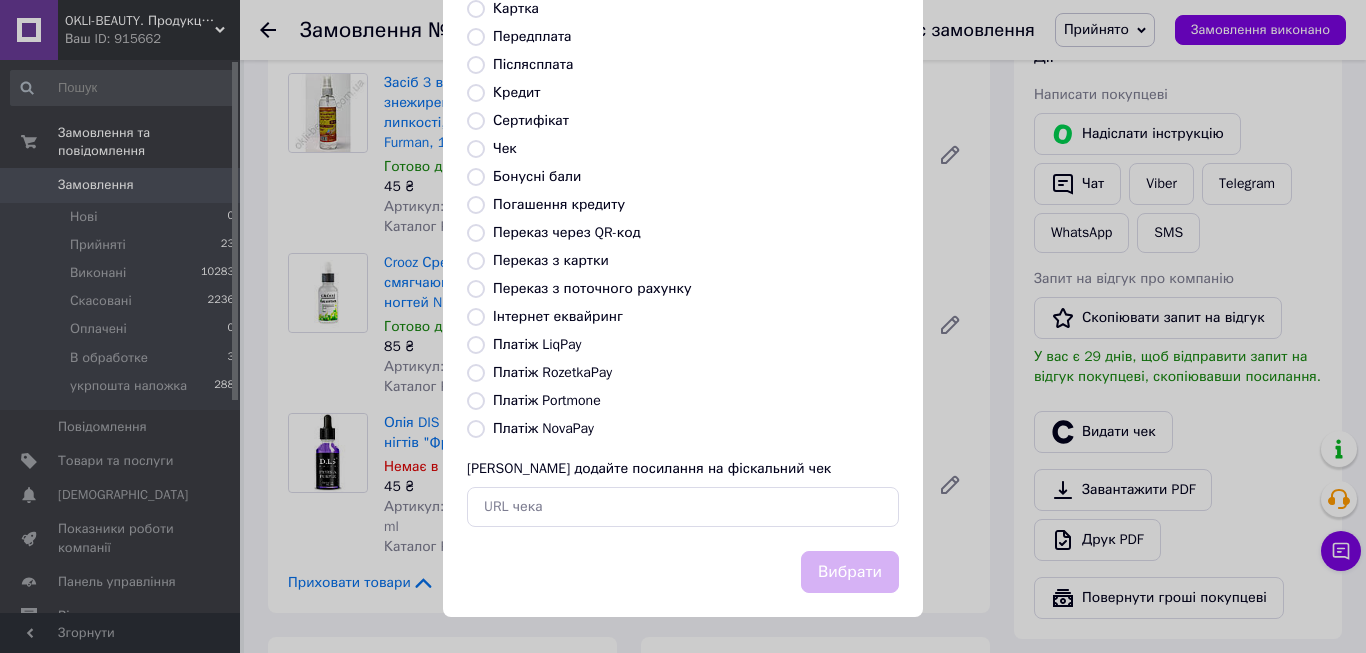 radio on "true" 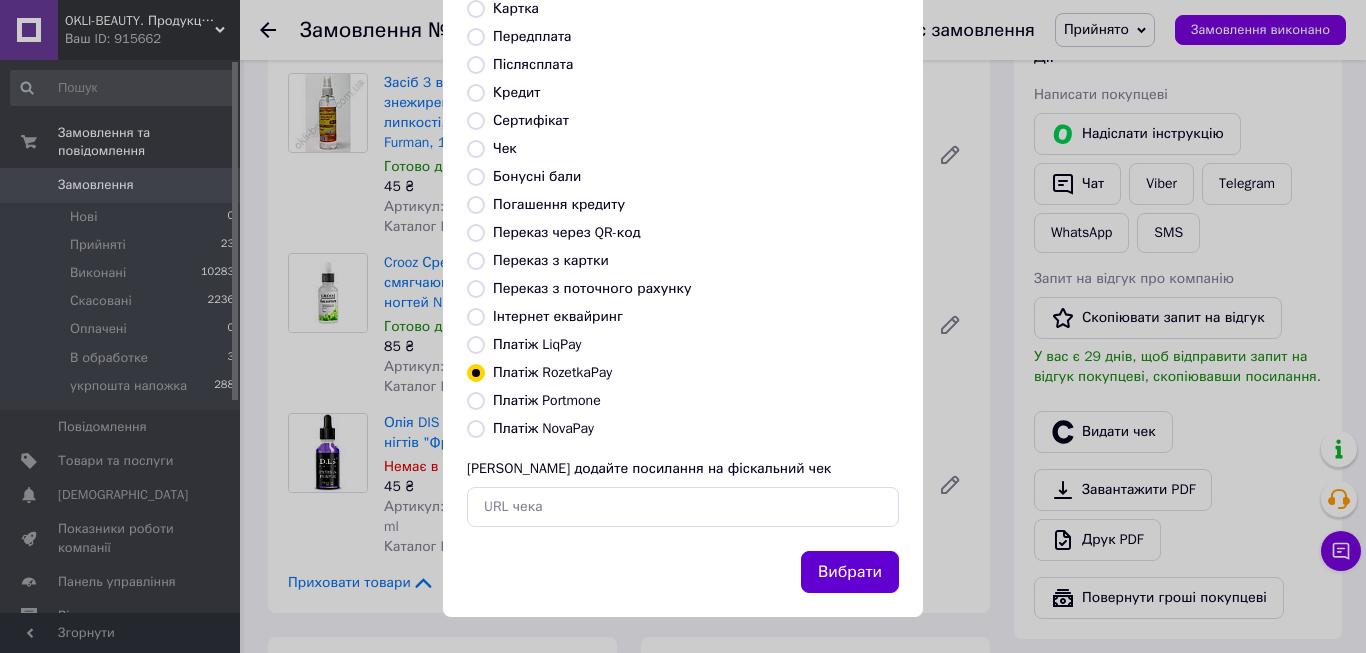click on "Вибрати" at bounding box center [850, 572] 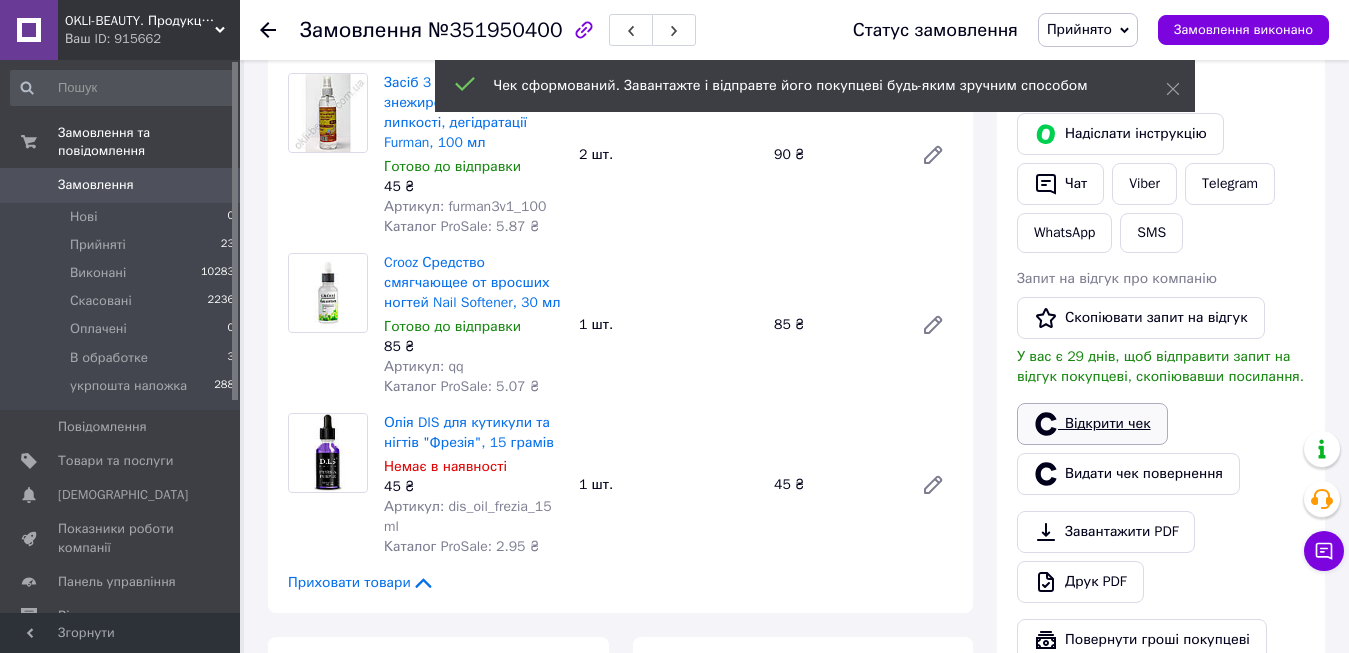 click on "Відкрити чек" at bounding box center [1092, 424] 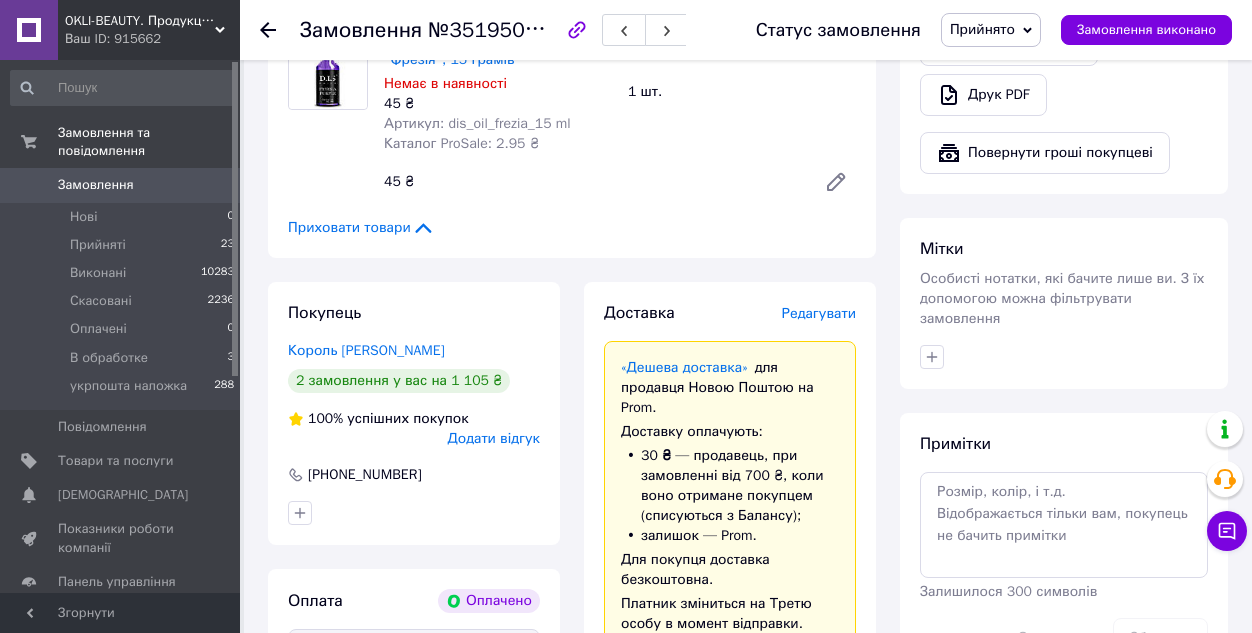 scroll, scrollTop: 900, scrollLeft: 0, axis: vertical 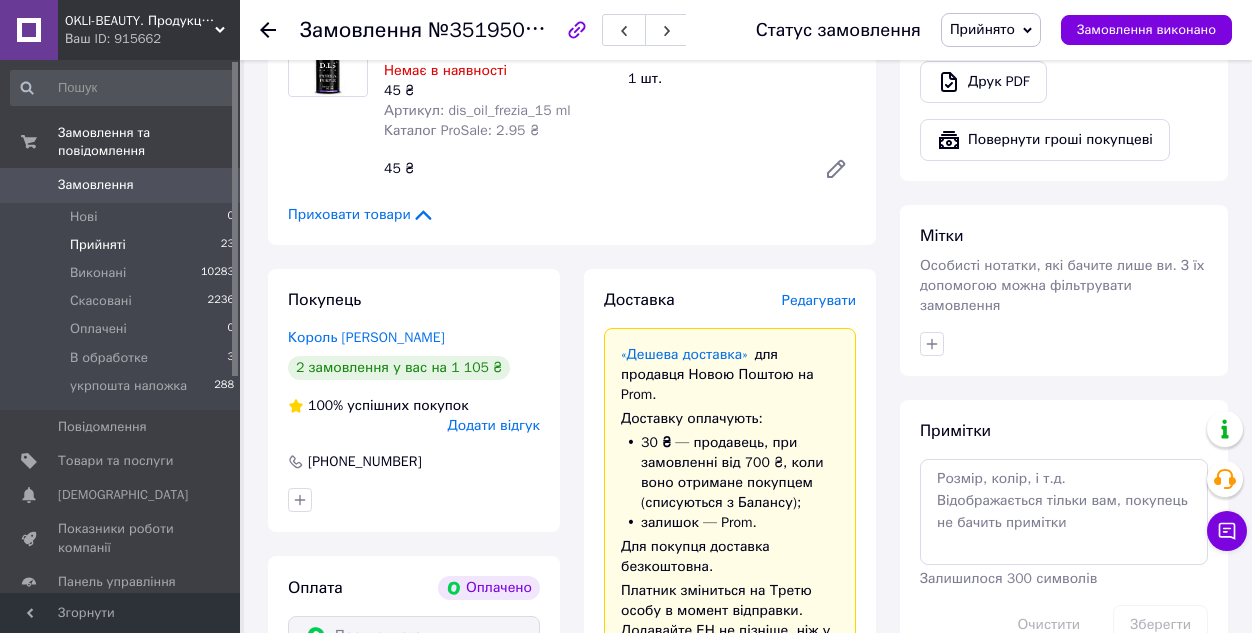 click on "Прийняті" at bounding box center [98, 245] 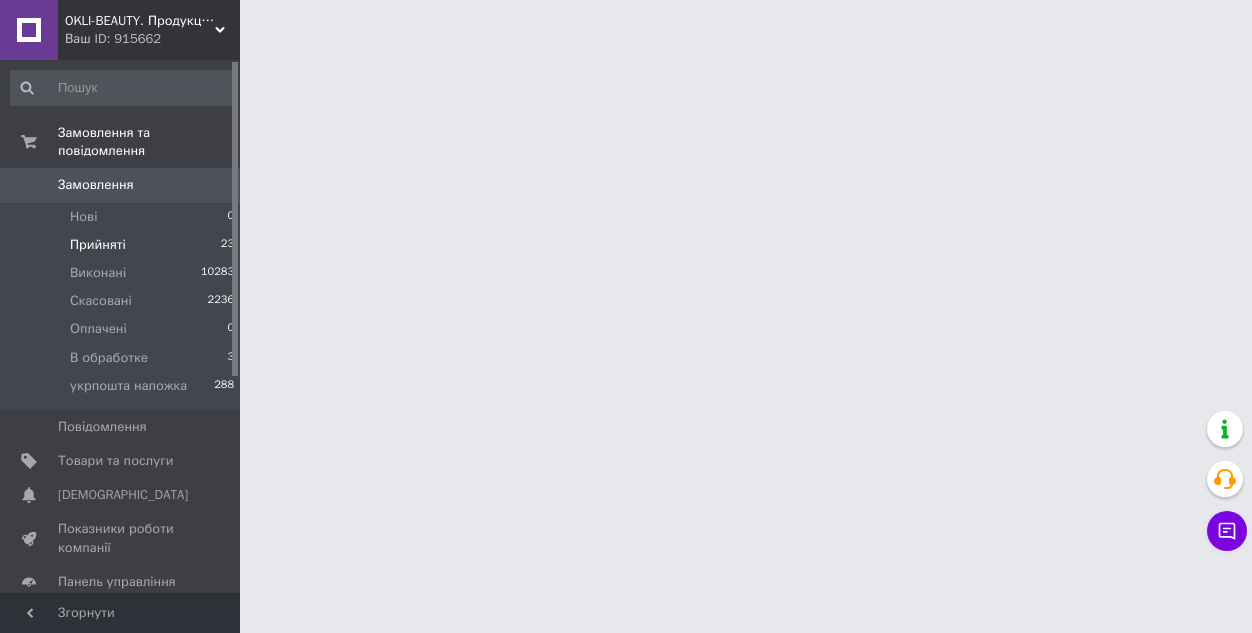 scroll, scrollTop: 0, scrollLeft: 0, axis: both 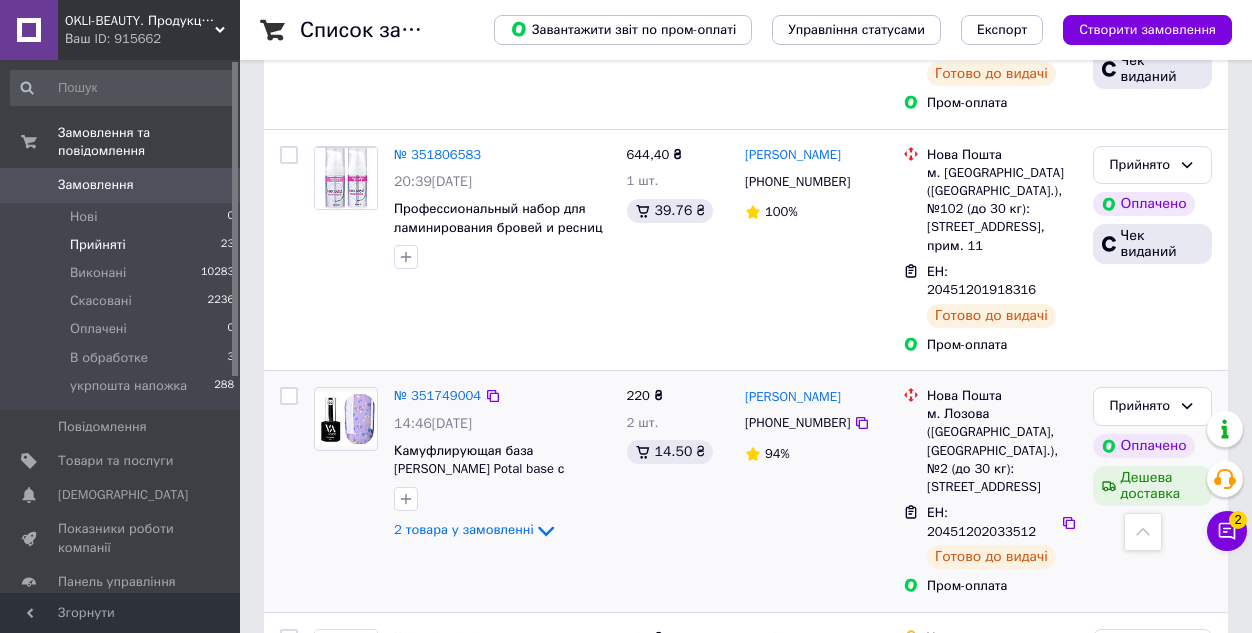 click on "№ 351749004 14:46[DATE] Камуфлирующая база [PERSON_NAME][GEOGRAPHIC_DATA] base с поталью №063, 6 мл 2 товара у замовленні" at bounding box center (462, 491) 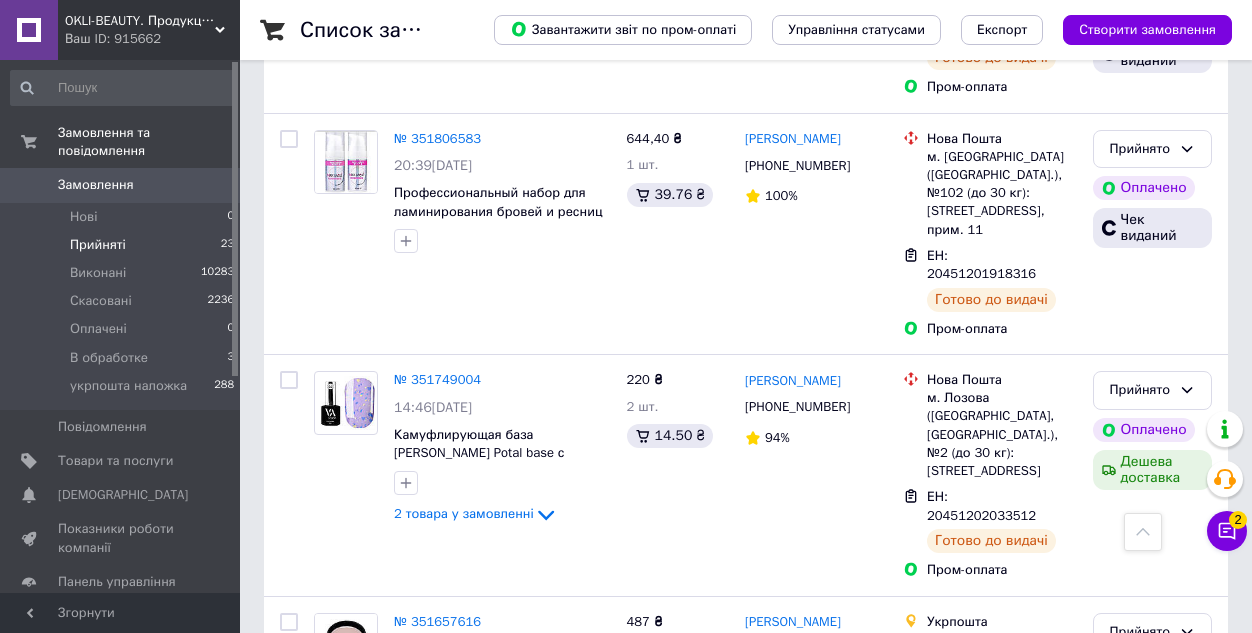 scroll, scrollTop: 1900, scrollLeft: 0, axis: vertical 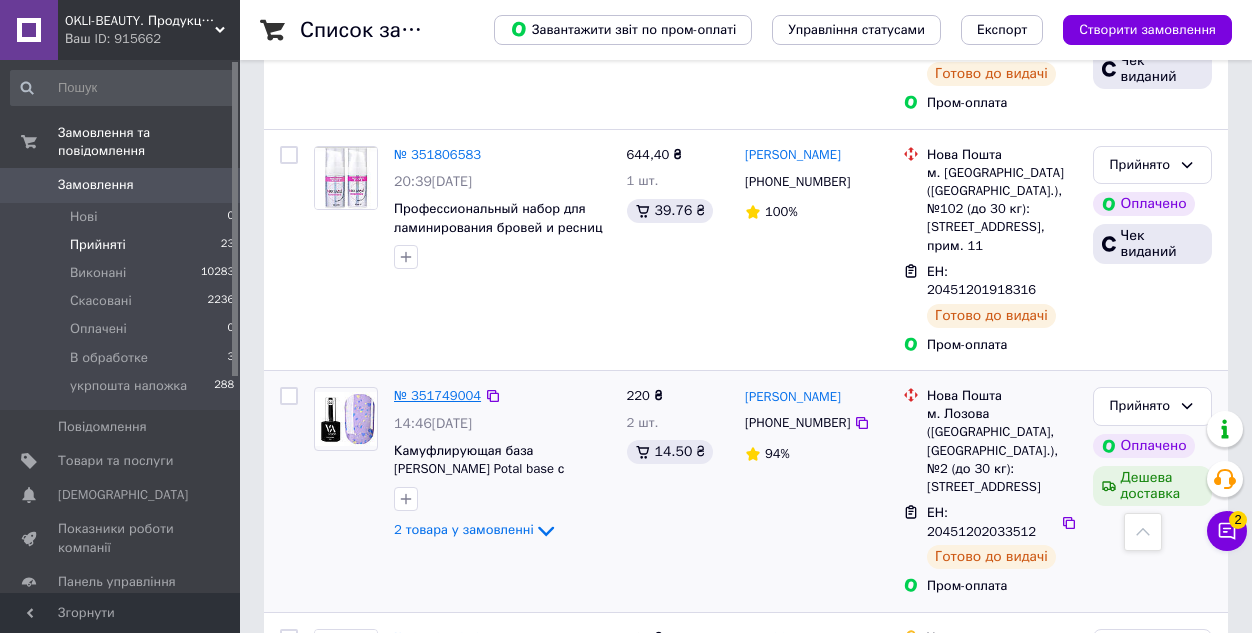 click on "№ 351749004" at bounding box center [437, 395] 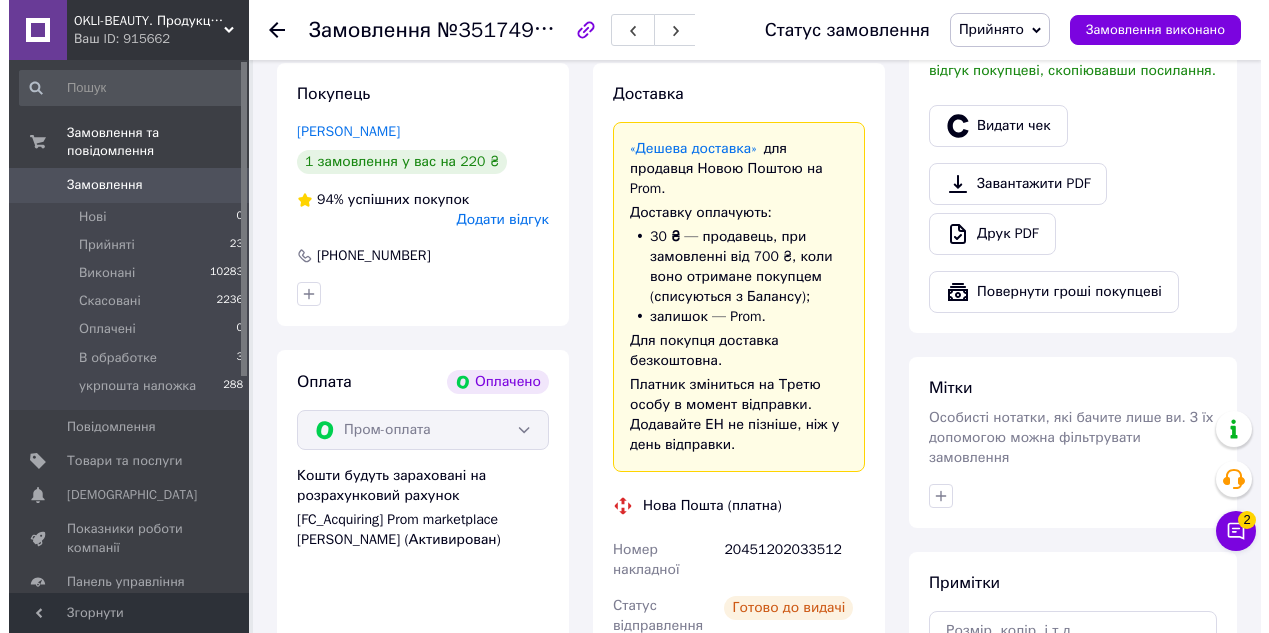 scroll, scrollTop: 304, scrollLeft: 0, axis: vertical 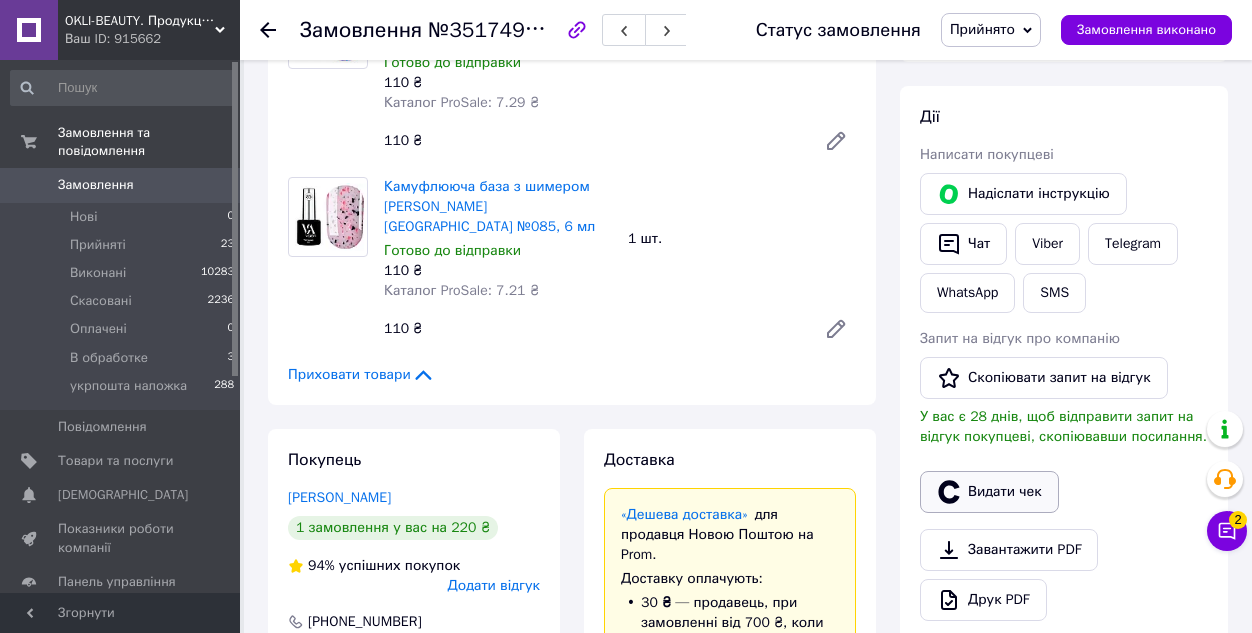 click on "Видати чек" at bounding box center (989, 492) 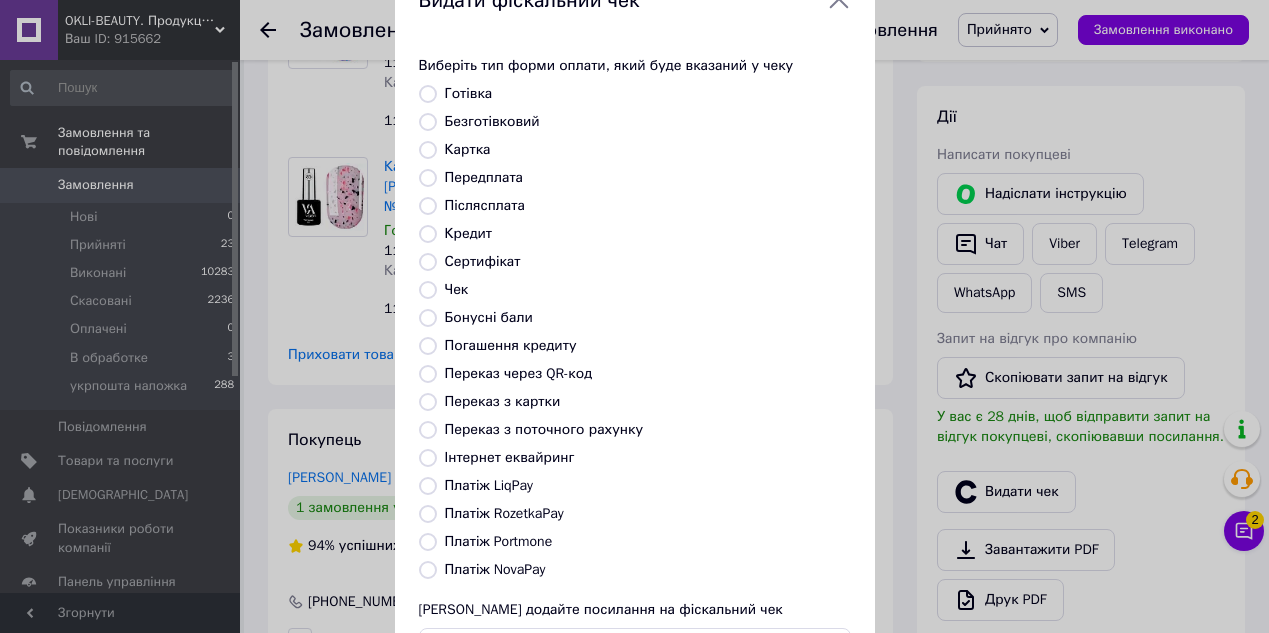 scroll, scrollTop: 100, scrollLeft: 0, axis: vertical 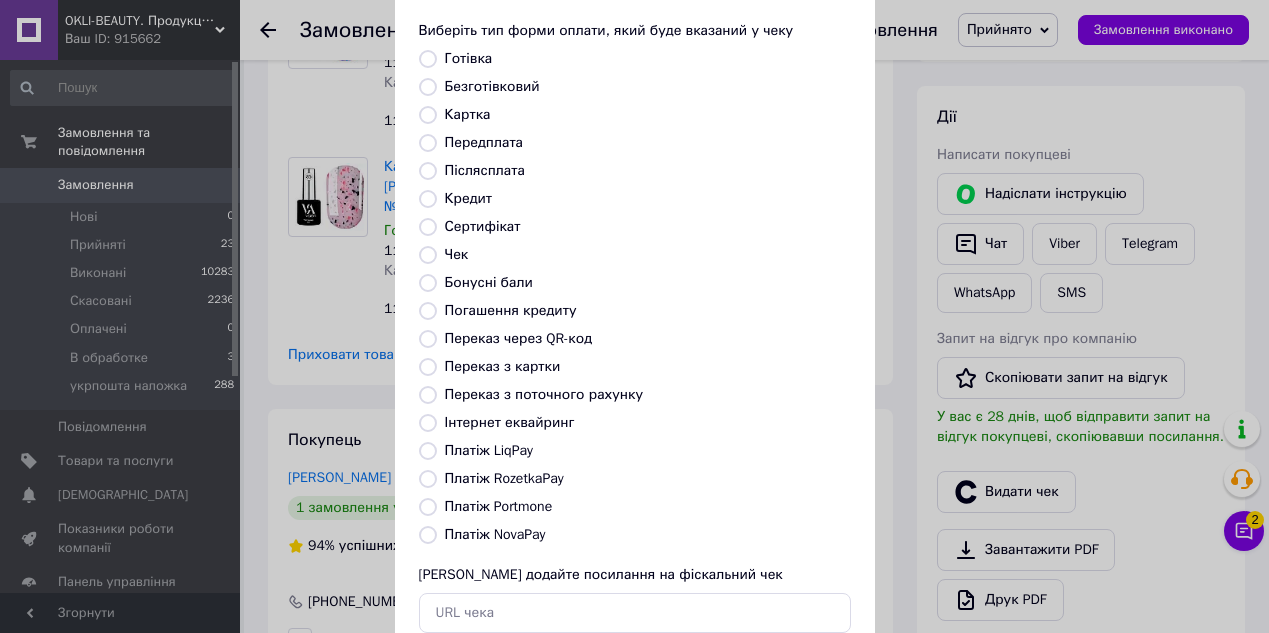 click on "Платіж RozetkaPay" at bounding box center [428, 479] 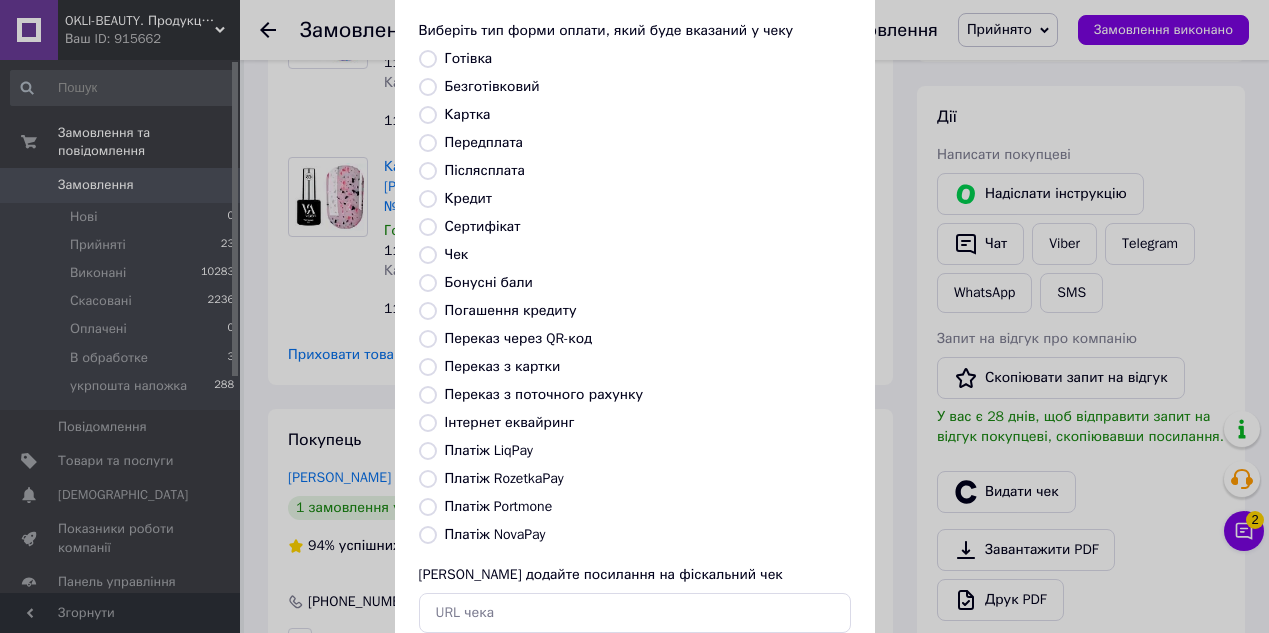 radio on "true" 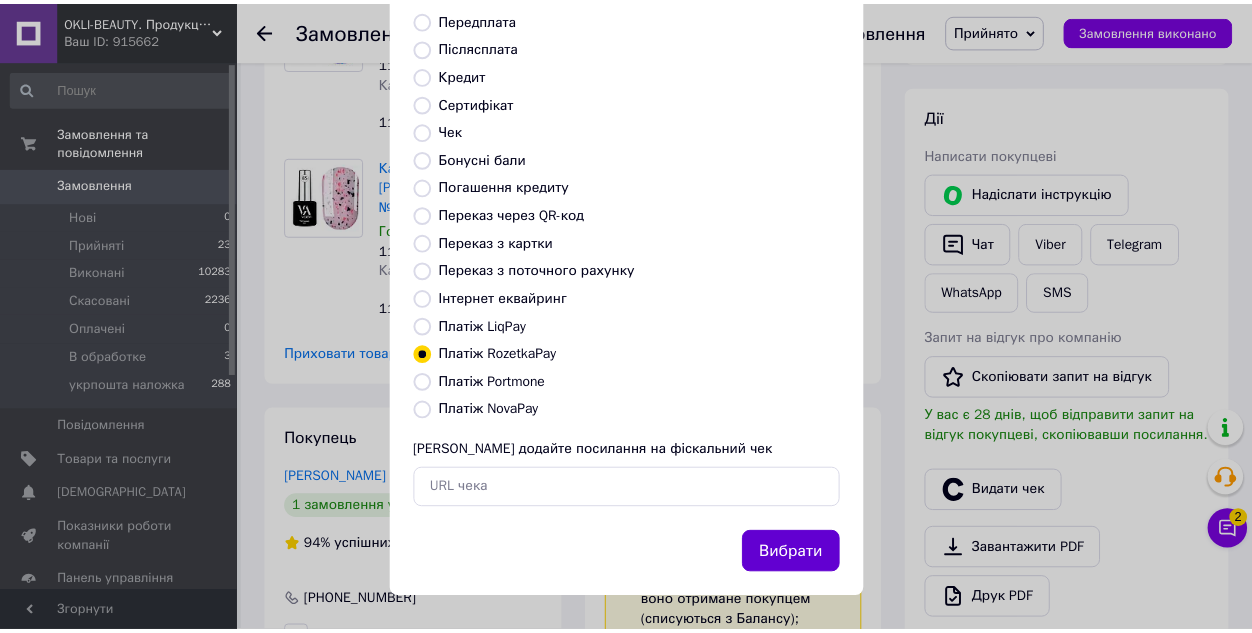 scroll, scrollTop: 226, scrollLeft: 0, axis: vertical 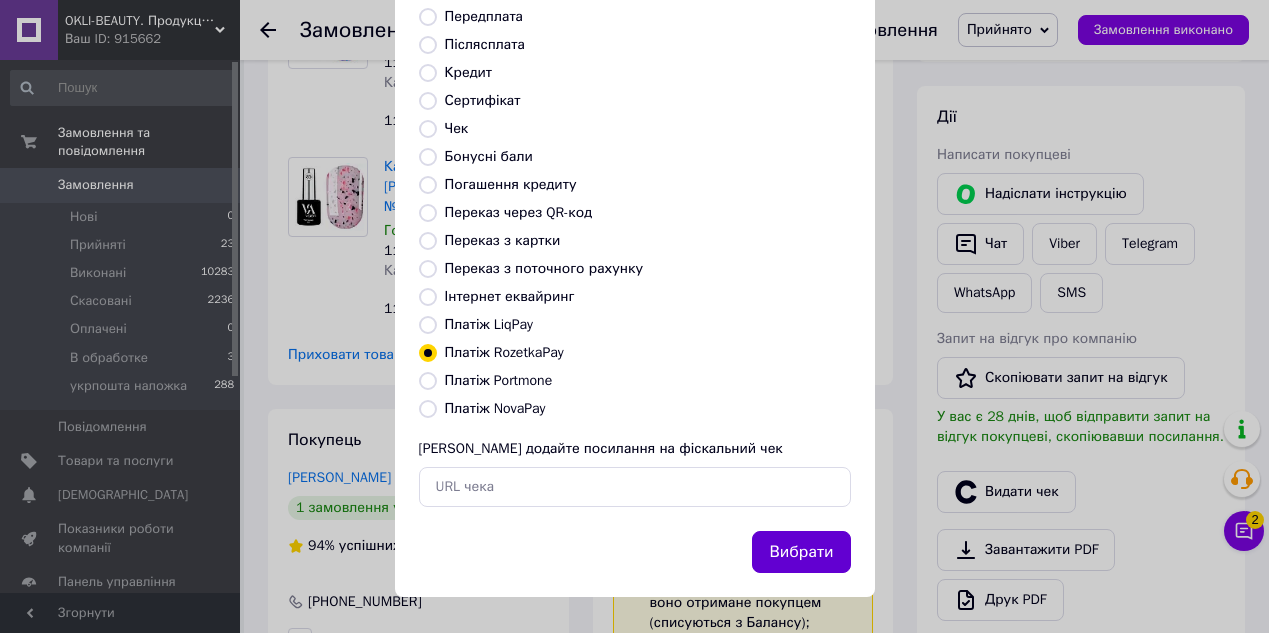 click on "Вибрати" at bounding box center [801, 552] 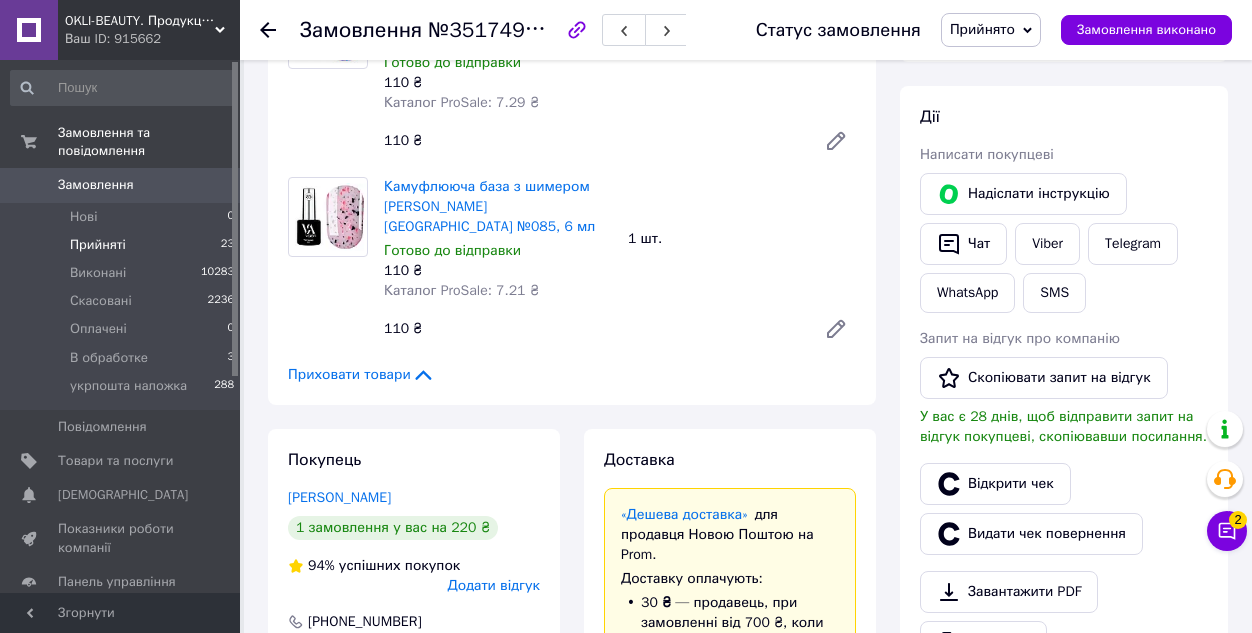 click on "Прийняті" at bounding box center [98, 245] 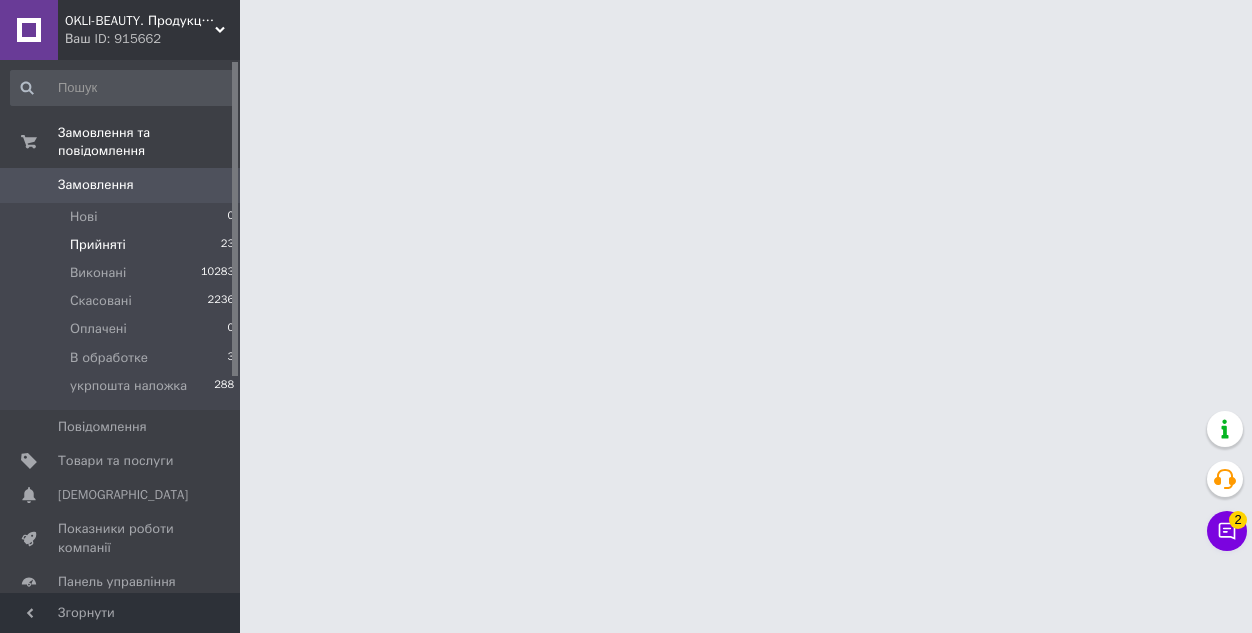 scroll, scrollTop: 0, scrollLeft: 0, axis: both 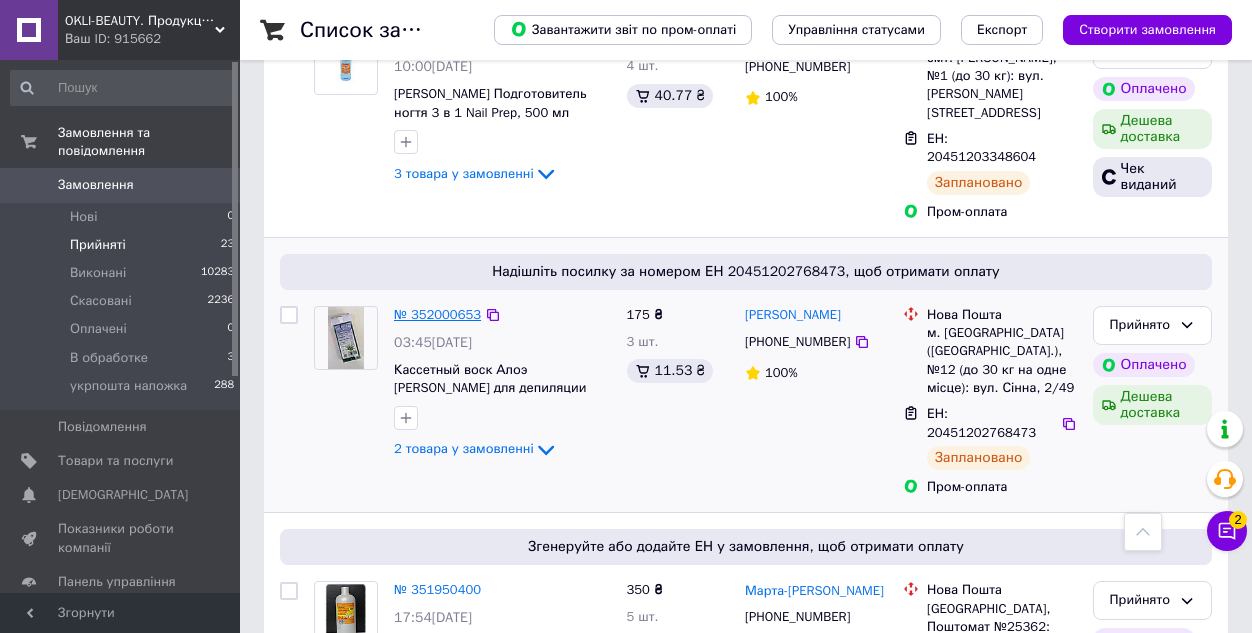 click on "№ 352000653" at bounding box center (437, 314) 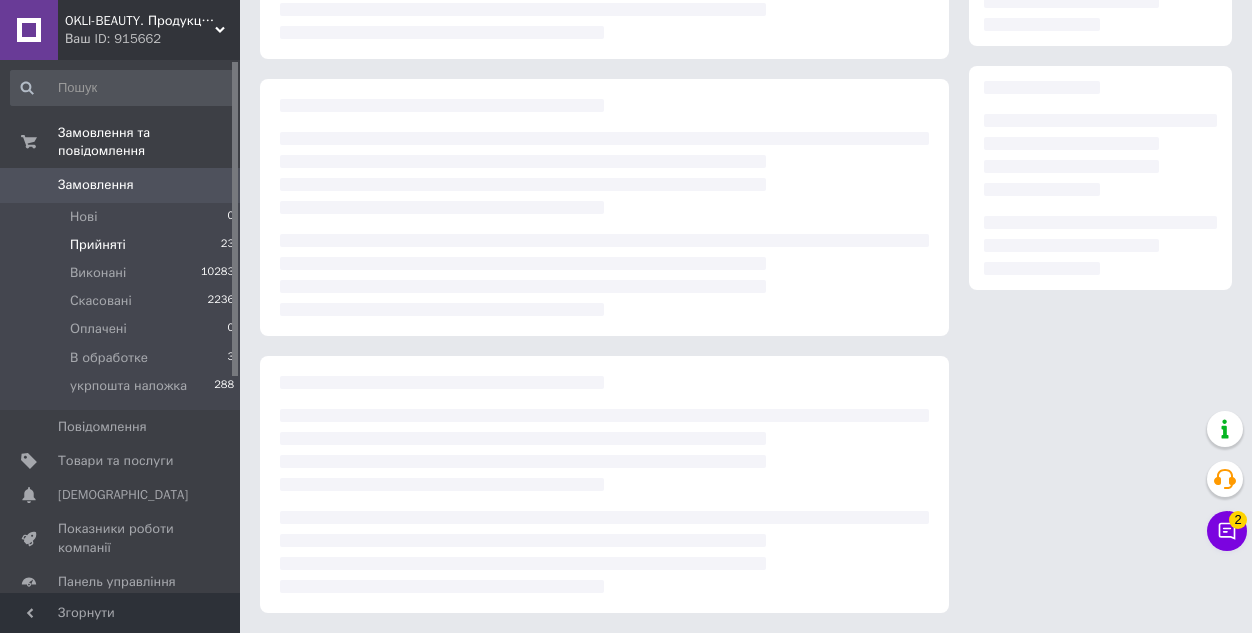 click at bounding box center [604, 275] 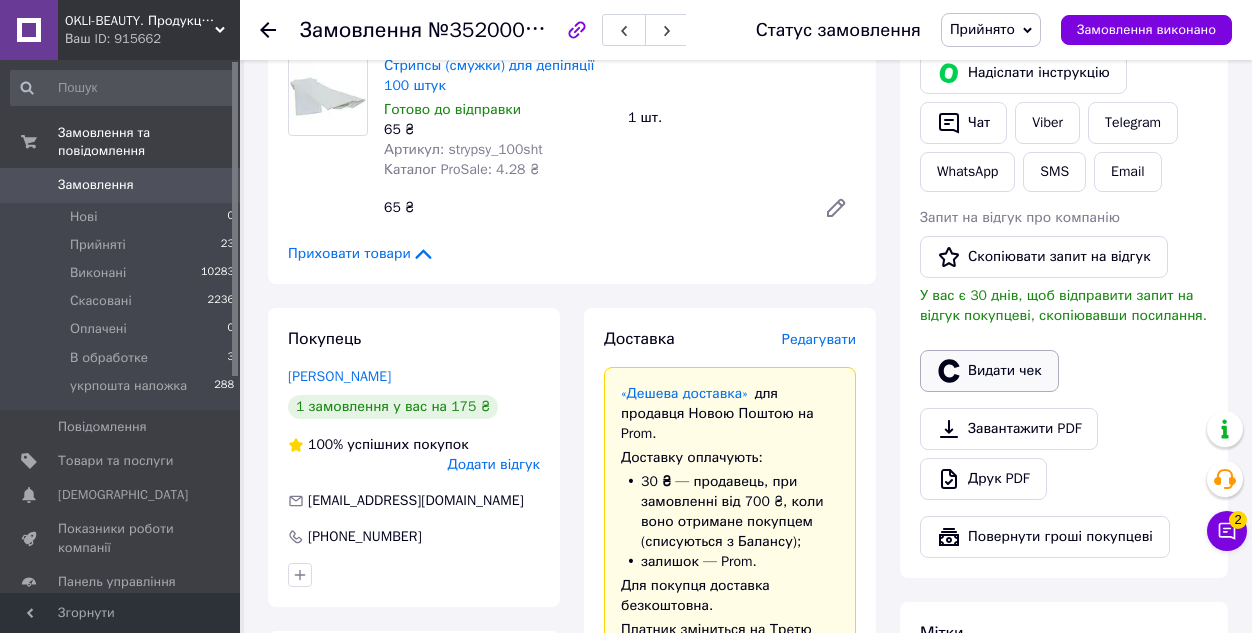 scroll, scrollTop: 400, scrollLeft: 0, axis: vertical 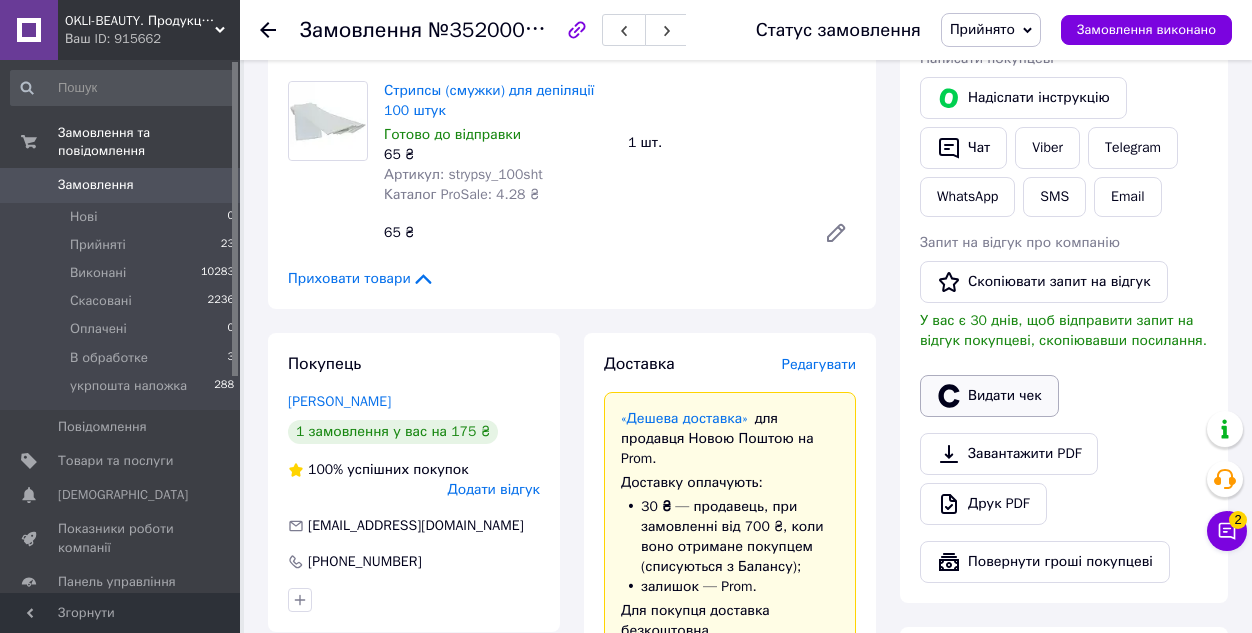 click on "Видати чек" at bounding box center (989, 396) 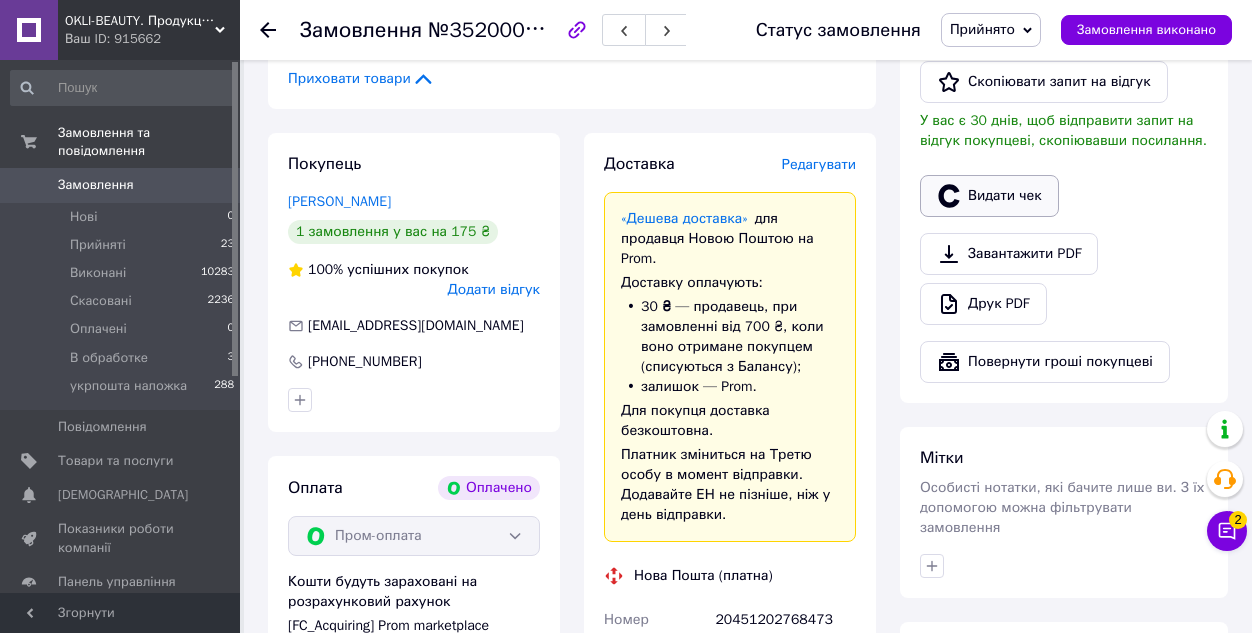click on "Видати чек" at bounding box center [989, 196] 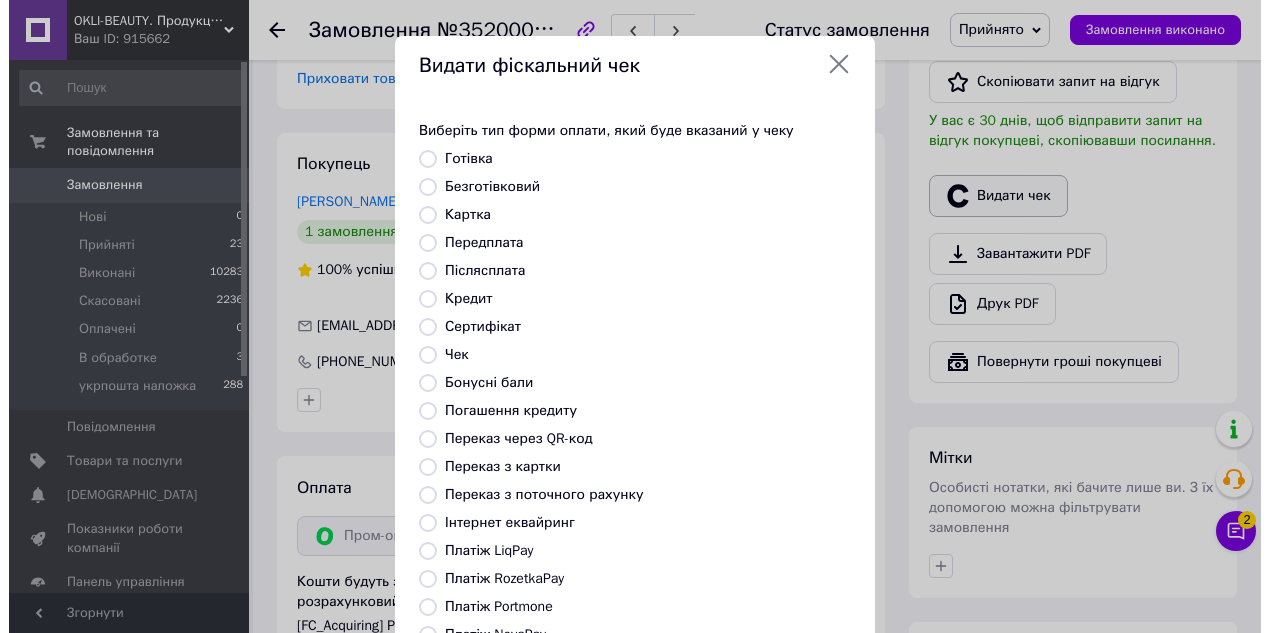 scroll, scrollTop: 580, scrollLeft: 0, axis: vertical 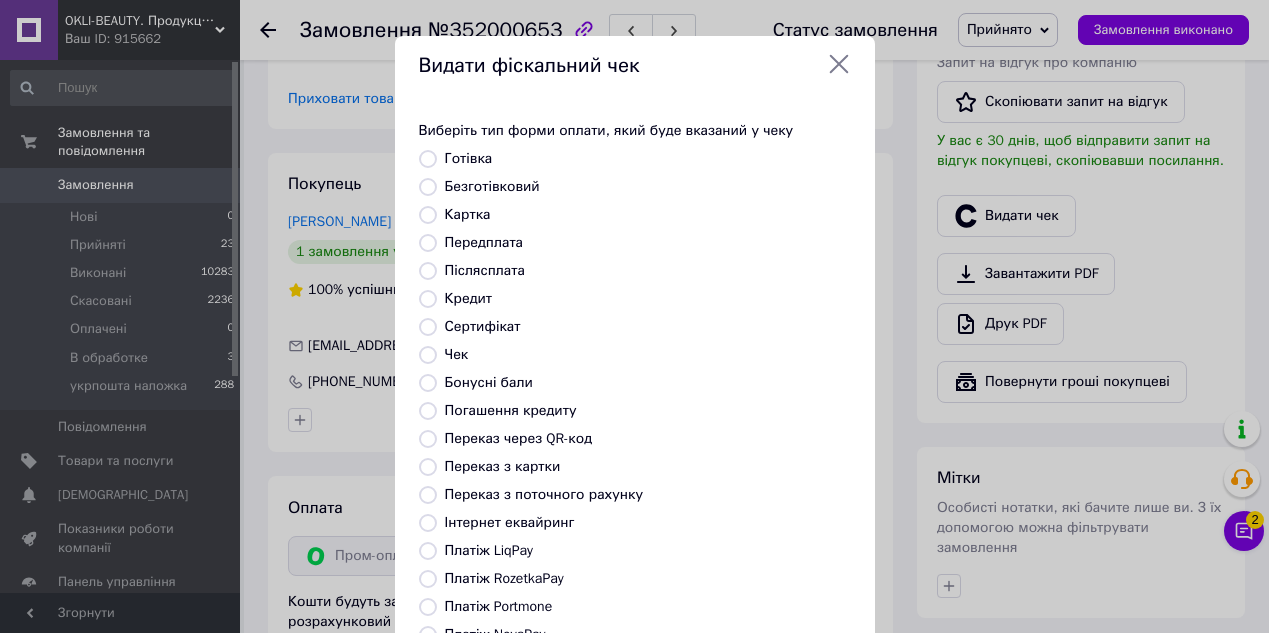click on "Платіж RozetkaPay" at bounding box center [428, 579] 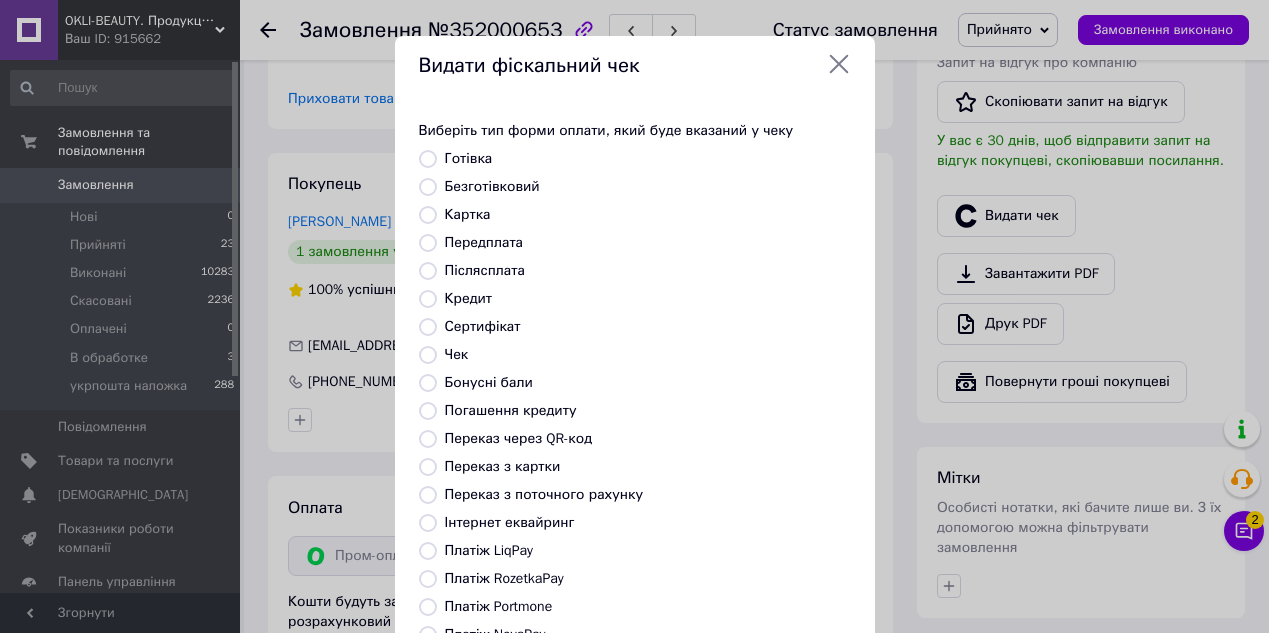 radio on "true" 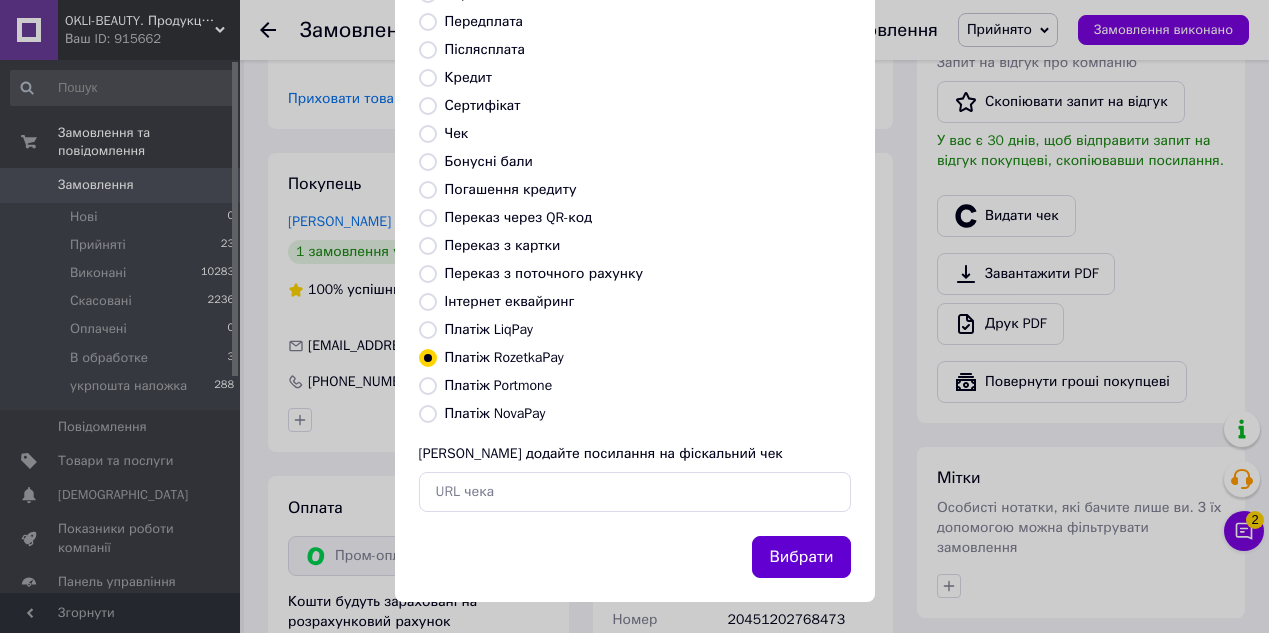 scroll, scrollTop: 226, scrollLeft: 0, axis: vertical 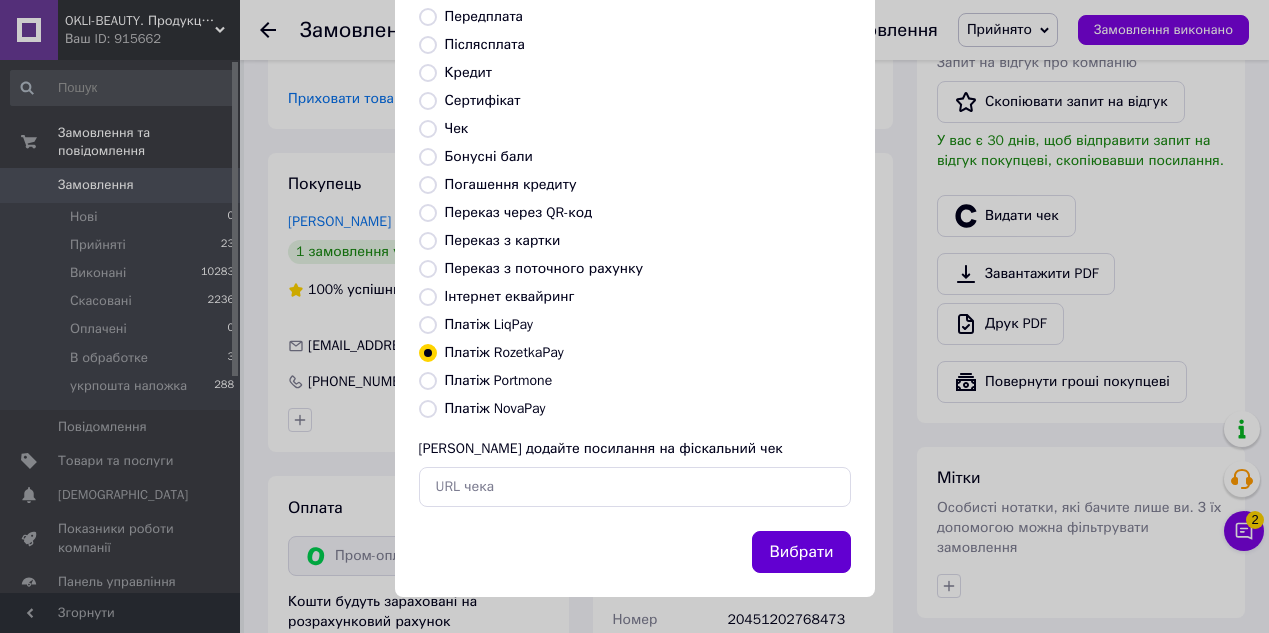 click on "Вибрати" at bounding box center (801, 552) 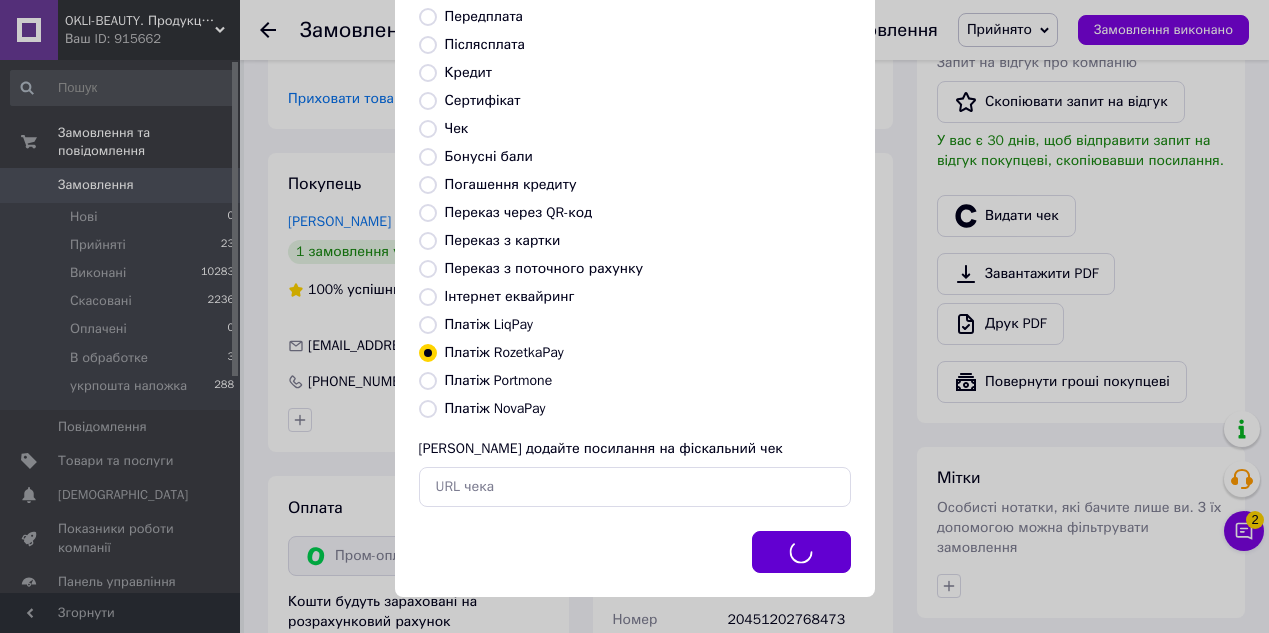 click on "Вибрати" at bounding box center (801, 552) 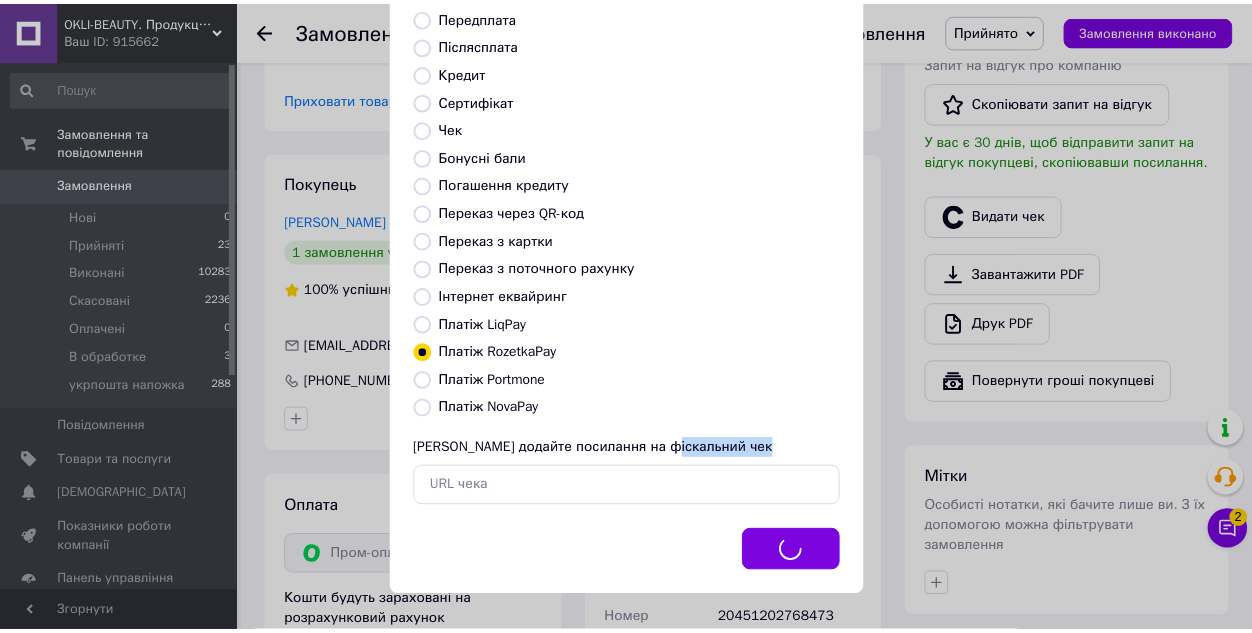 scroll, scrollTop: 600, scrollLeft: 0, axis: vertical 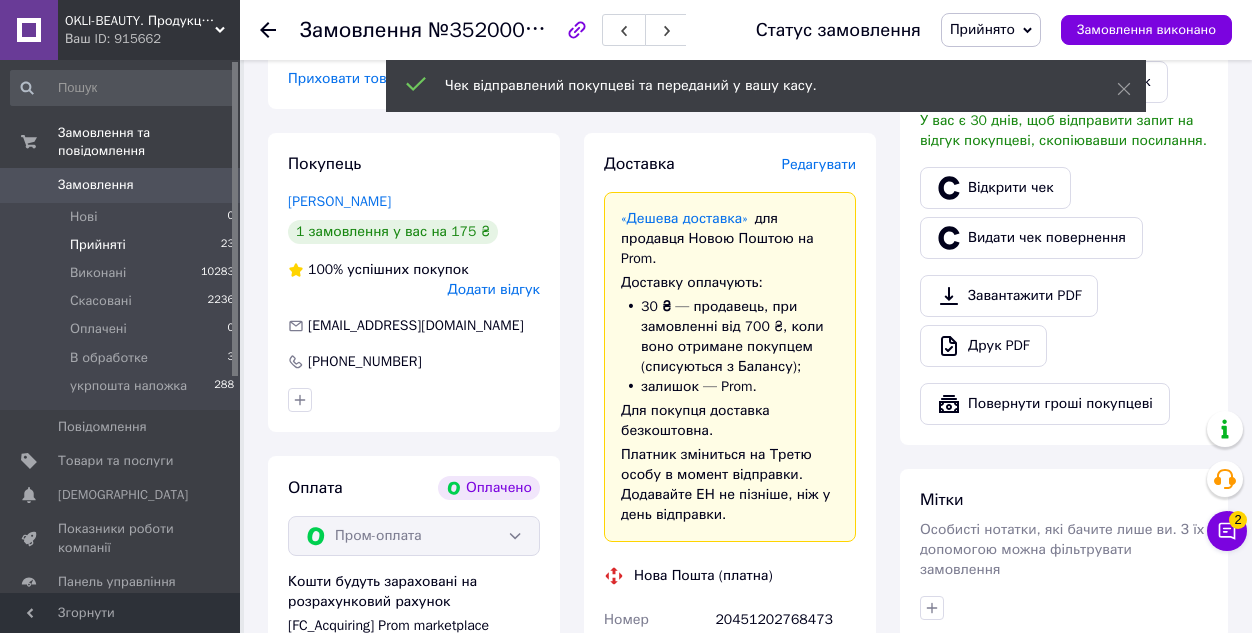 click on "Прийняті" at bounding box center [98, 245] 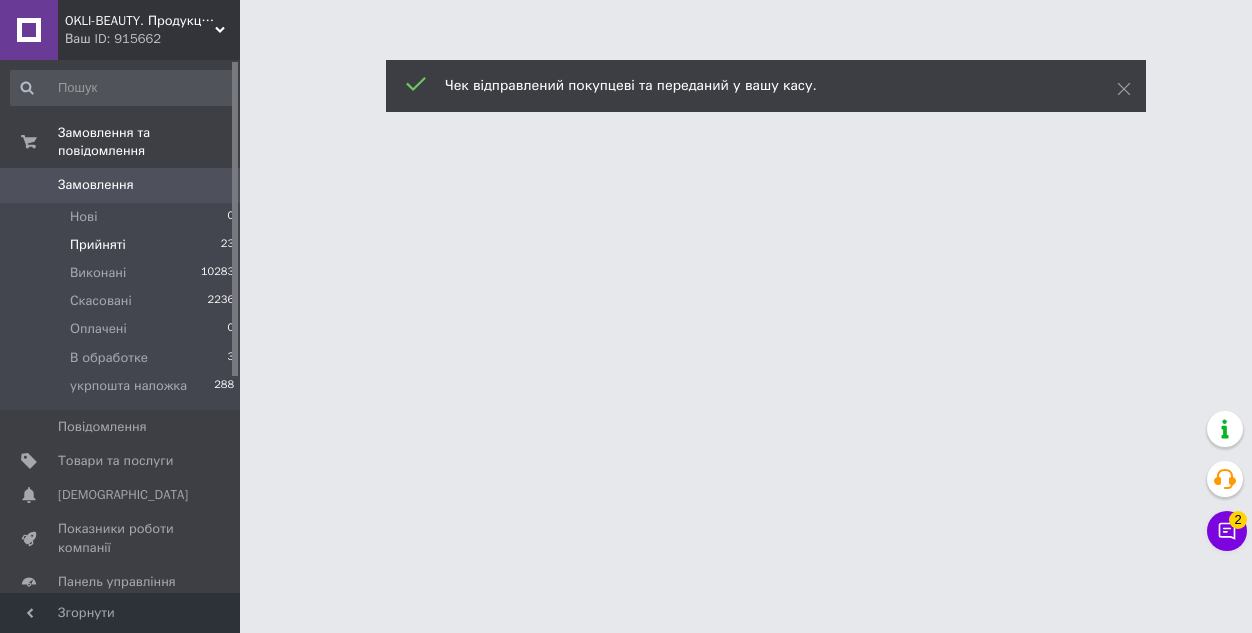 scroll, scrollTop: 0, scrollLeft: 0, axis: both 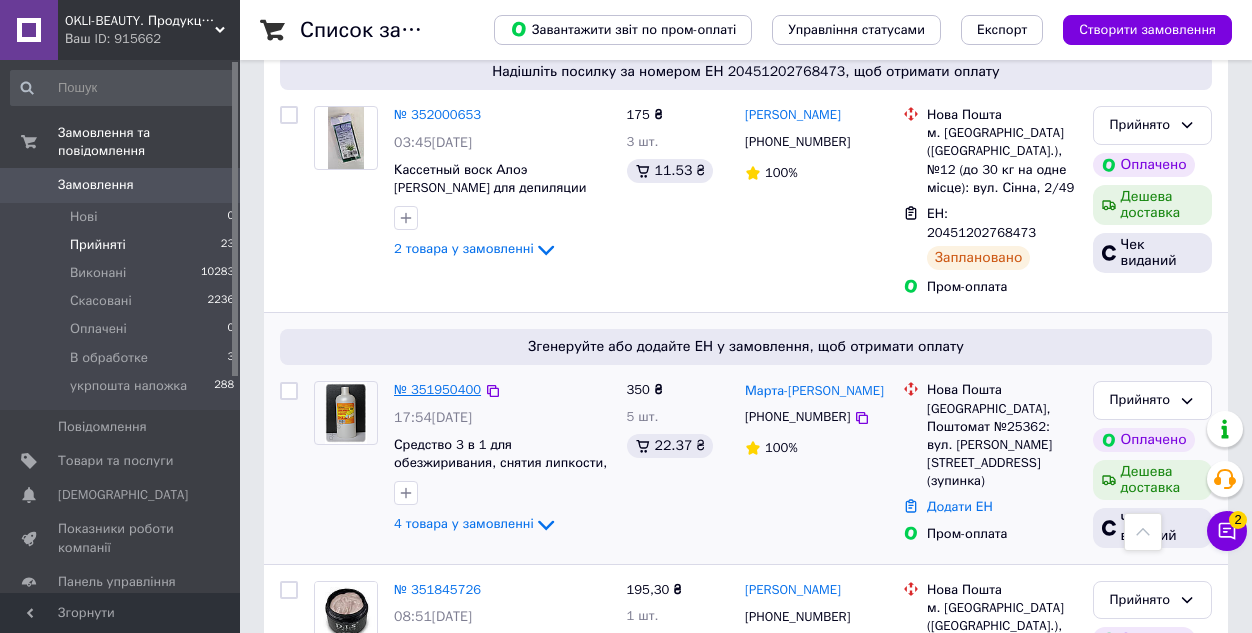 click on "№ 351950400" at bounding box center (437, 389) 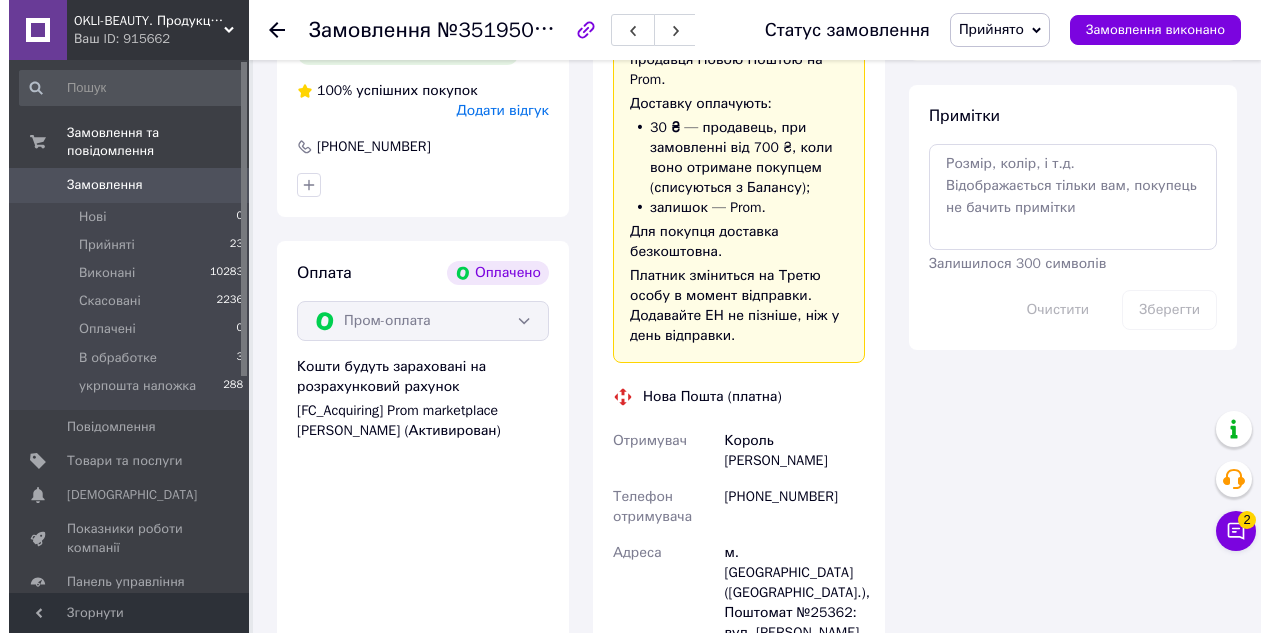 scroll, scrollTop: 1100, scrollLeft: 0, axis: vertical 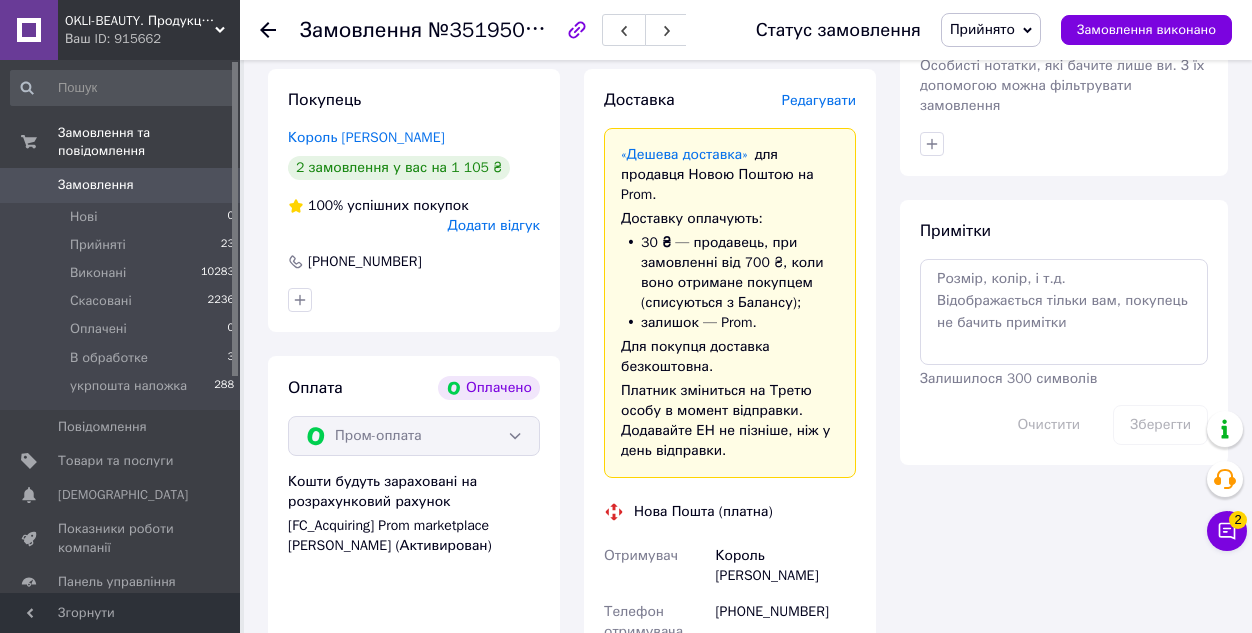 click on "Редагувати" at bounding box center [819, 100] 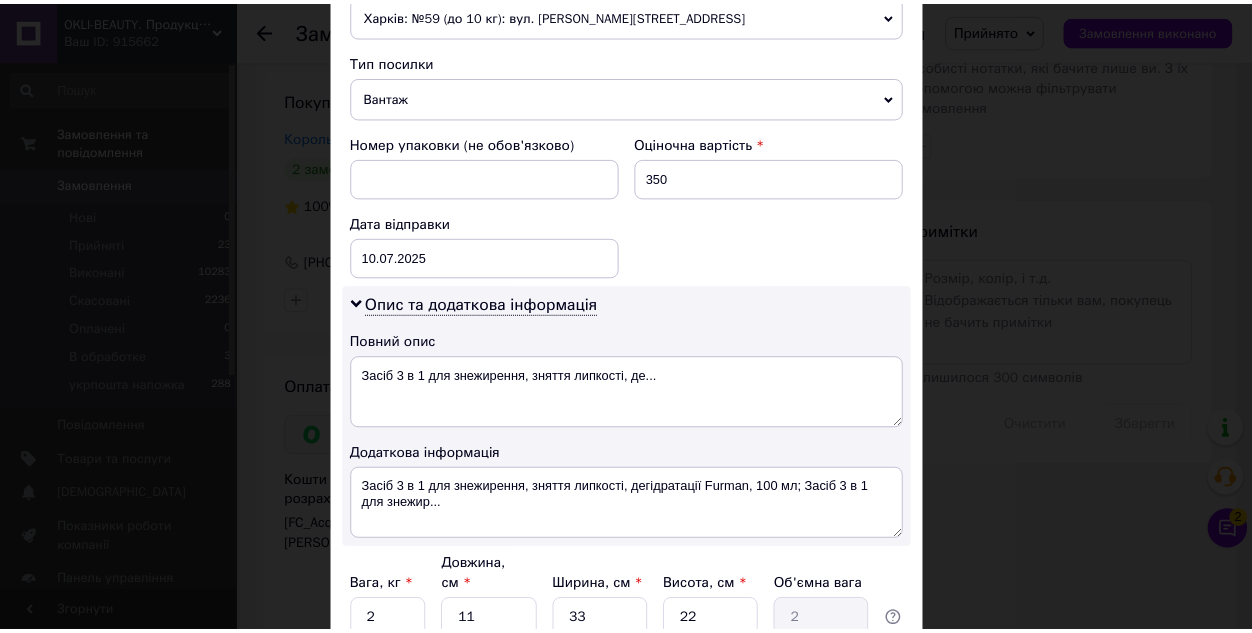 scroll, scrollTop: 919, scrollLeft: 0, axis: vertical 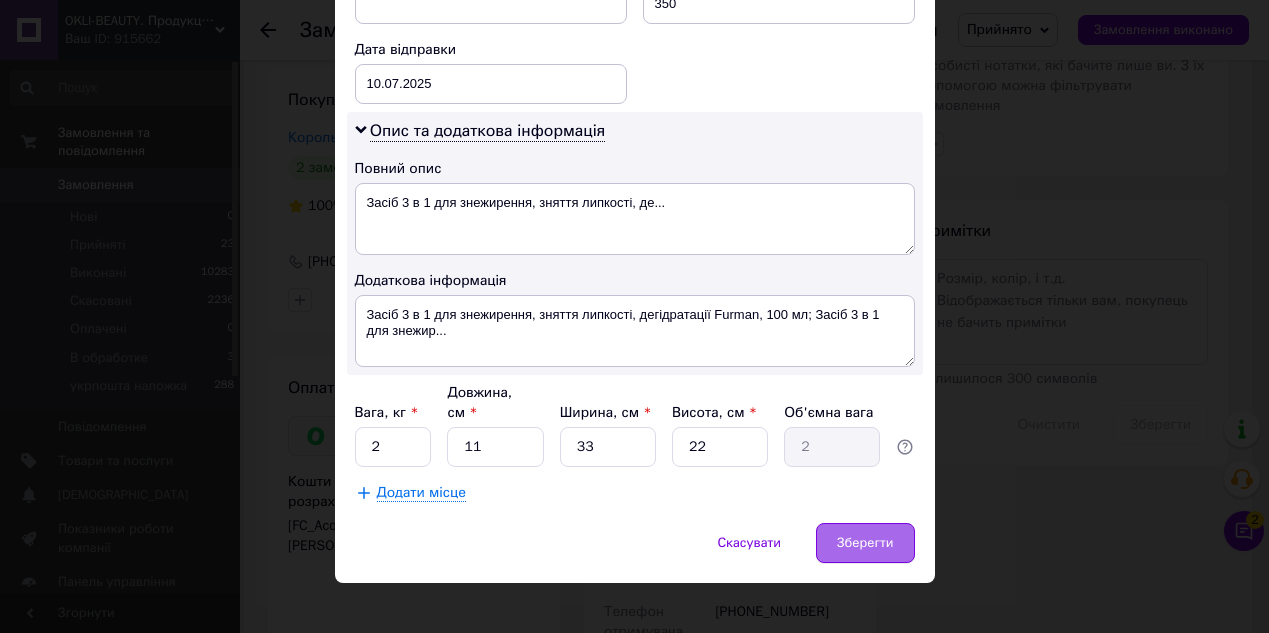click on "Зберегти" at bounding box center (865, 543) 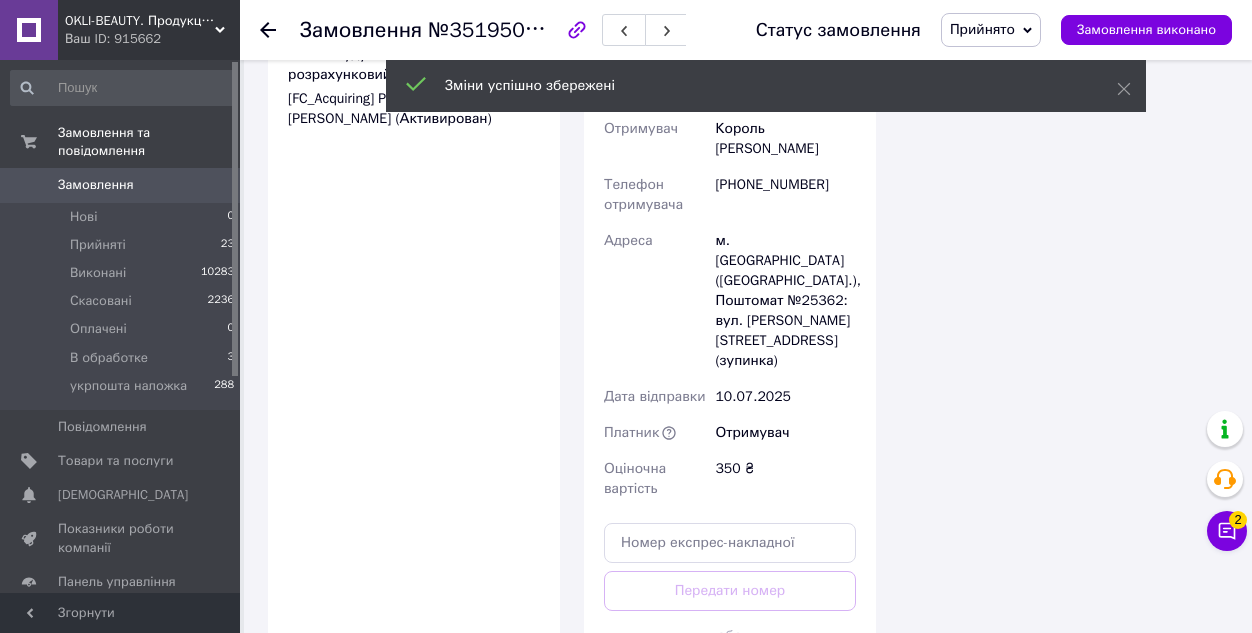 scroll, scrollTop: 1800, scrollLeft: 0, axis: vertical 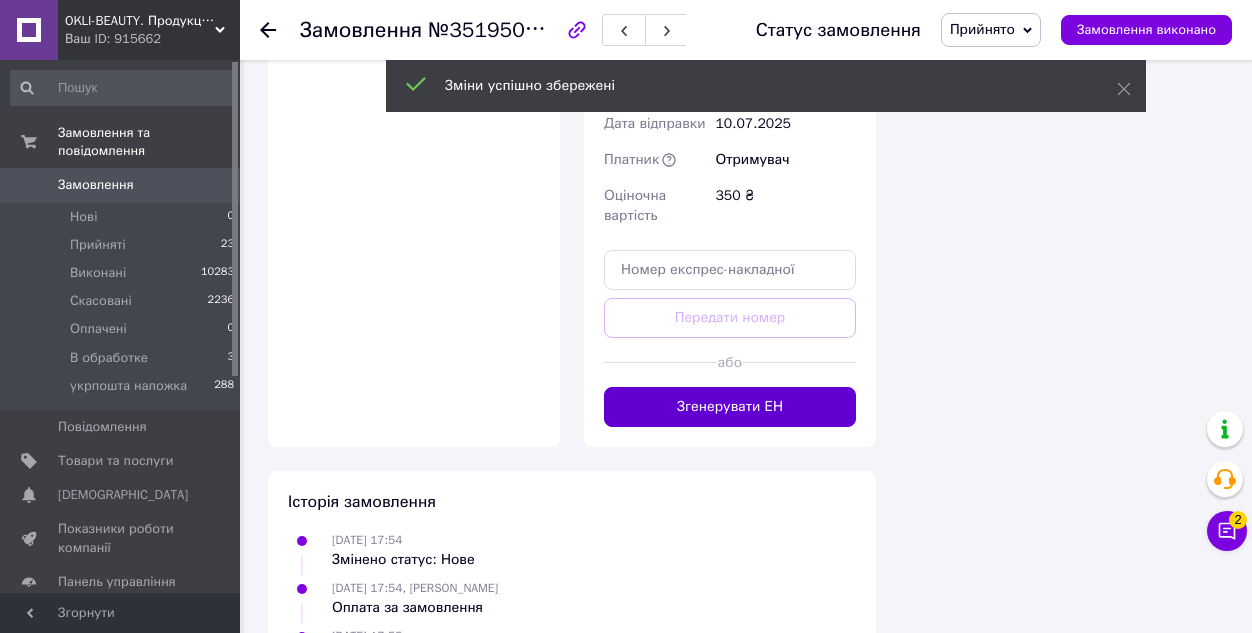 click on "Згенерувати ЕН" at bounding box center [730, 407] 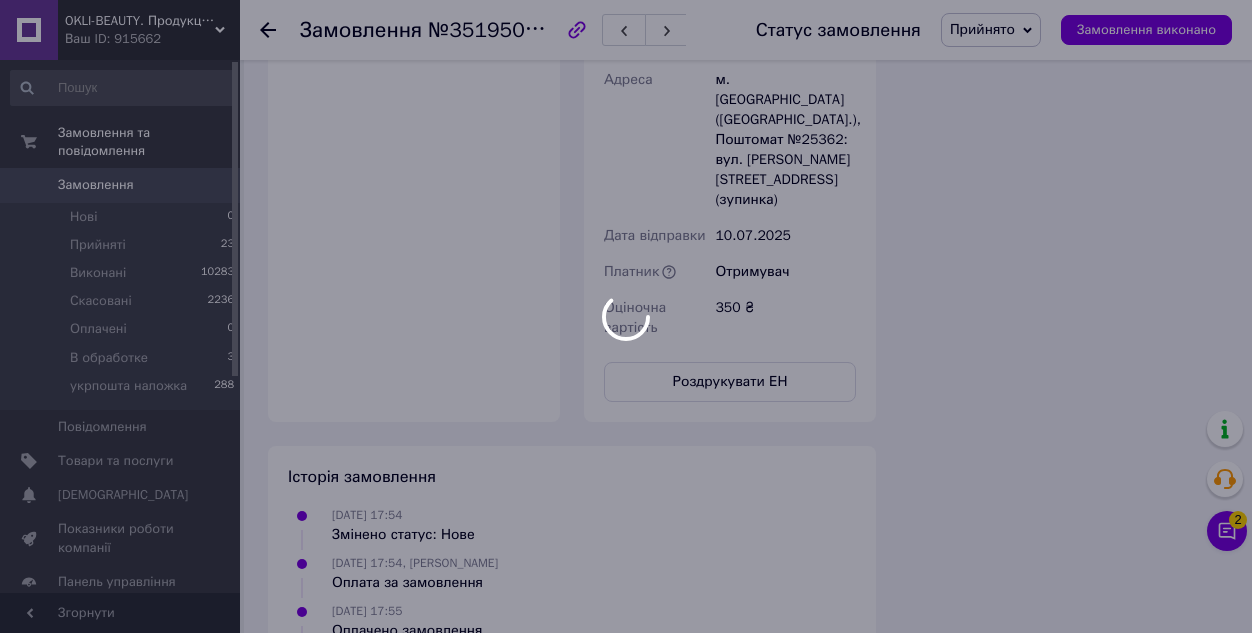 scroll, scrollTop: 4, scrollLeft: 0, axis: vertical 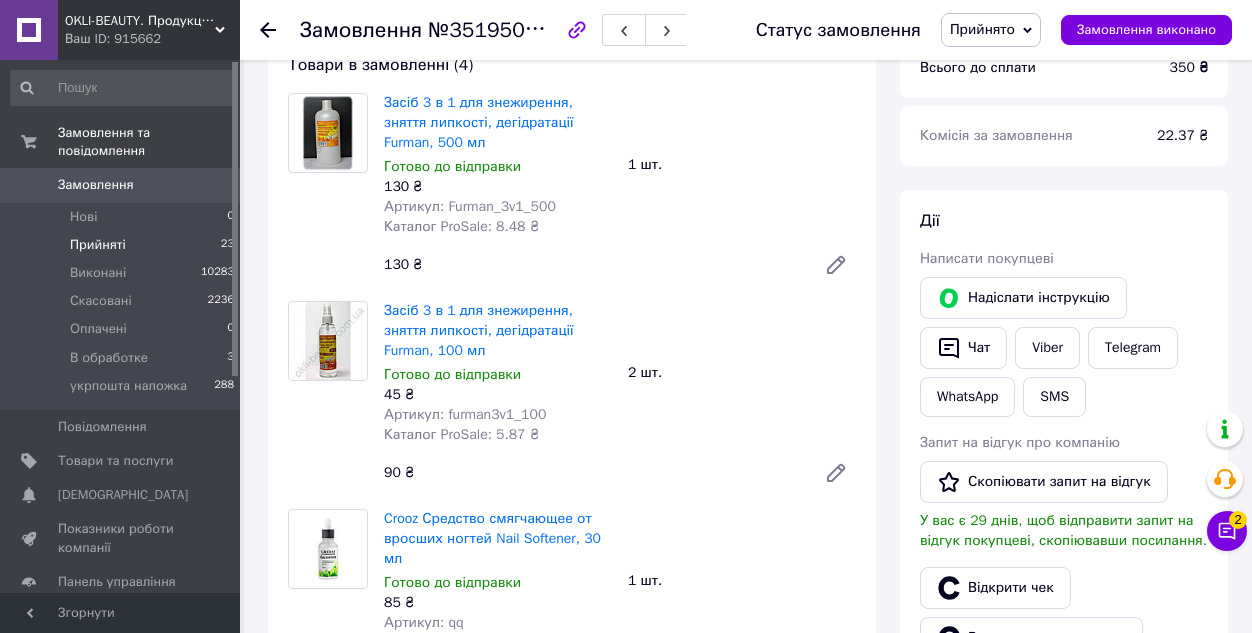 click on "Прийняті" at bounding box center (98, 245) 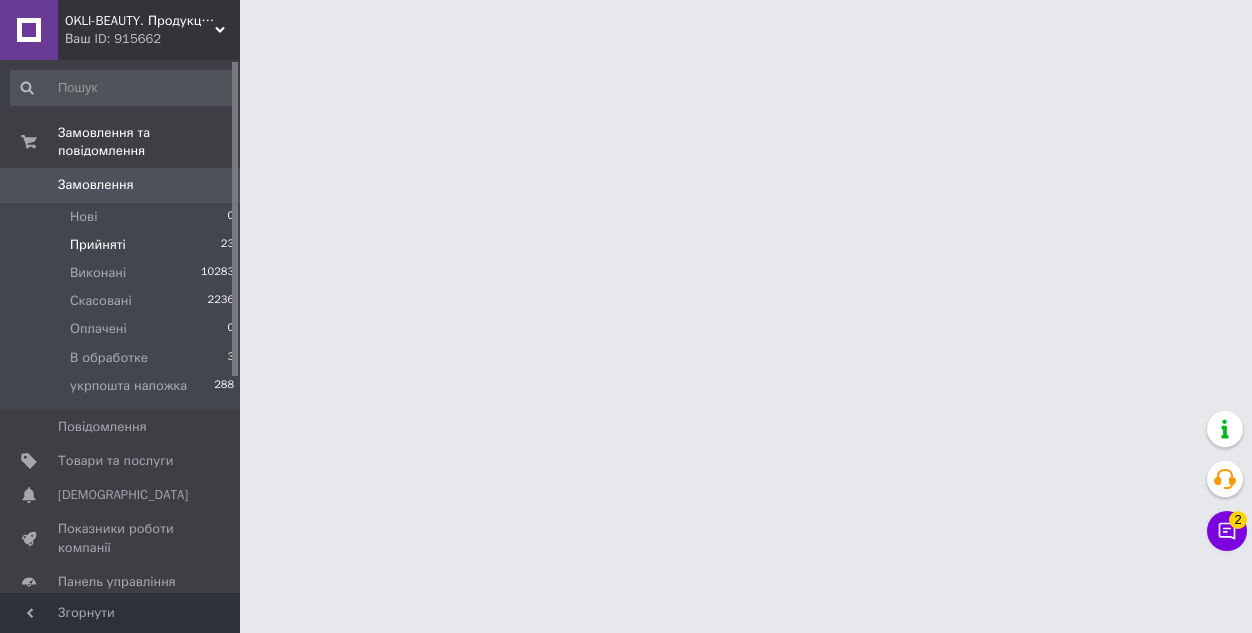 scroll, scrollTop: 0, scrollLeft: 0, axis: both 